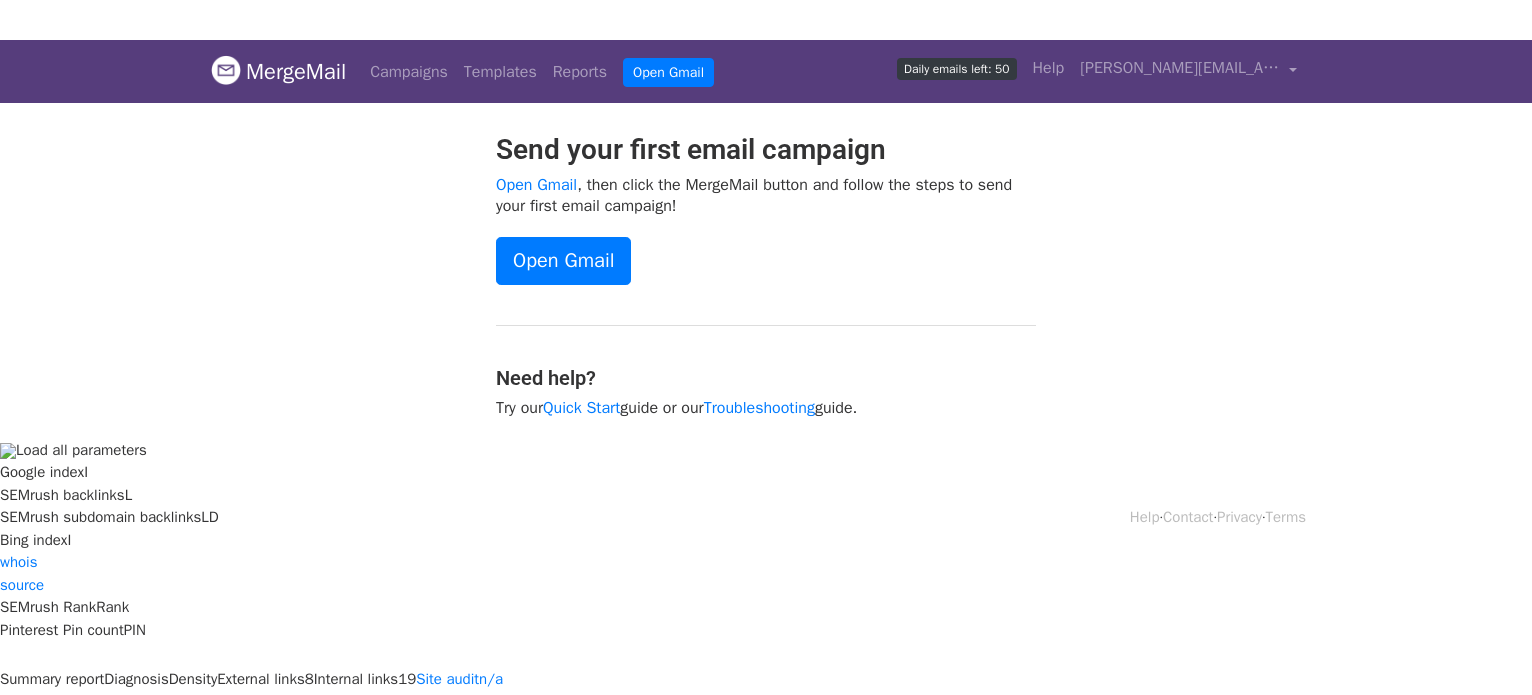 scroll, scrollTop: 0, scrollLeft: 0, axis: both 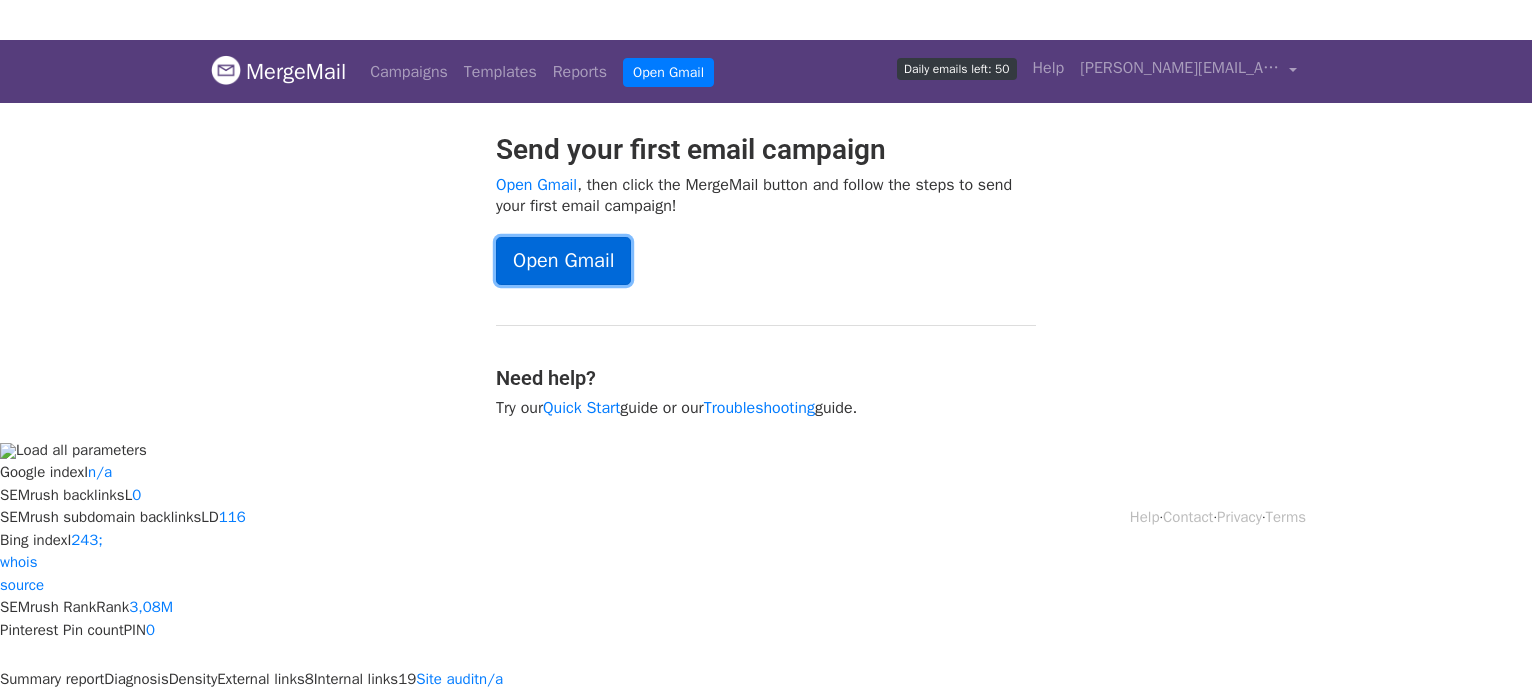 click on "Open Gmail" at bounding box center [563, 261] 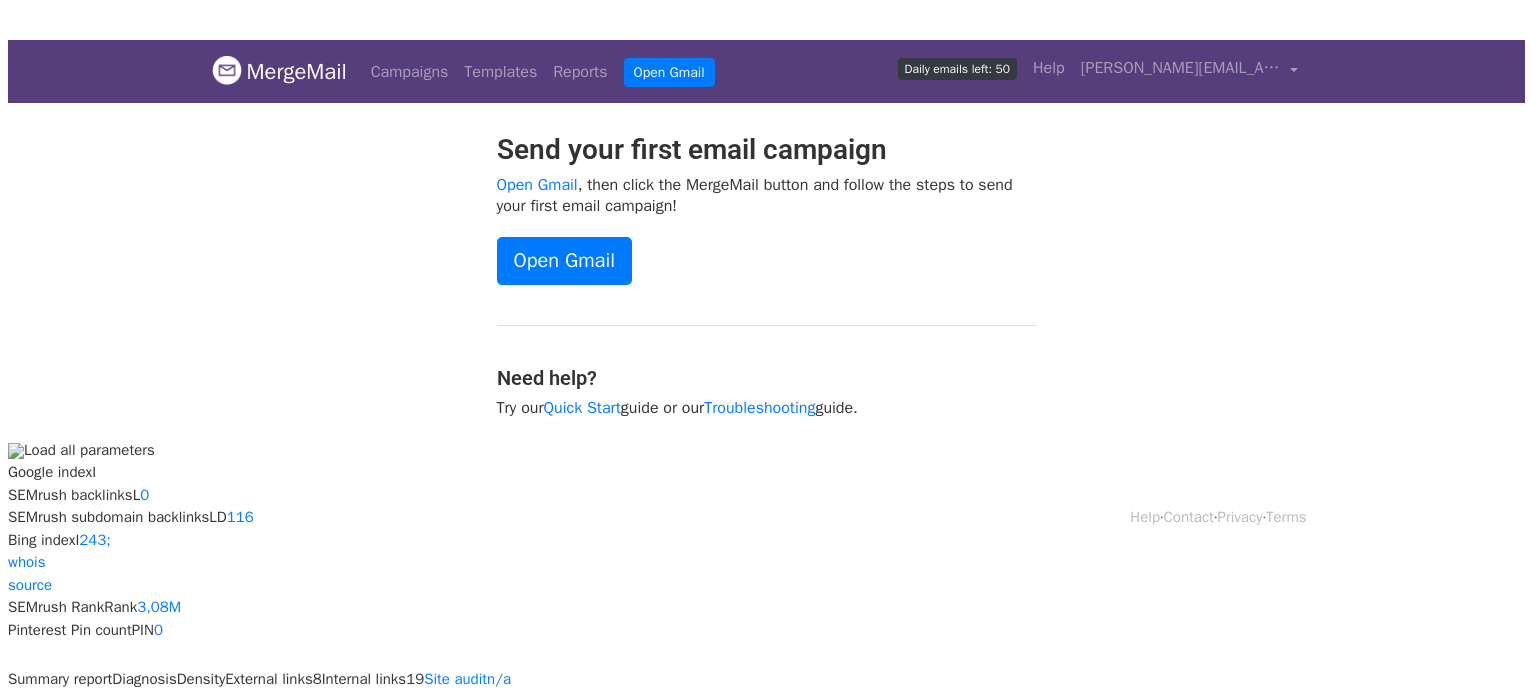 scroll, scrollTop: 0, scrollLeft: 0, axis: both 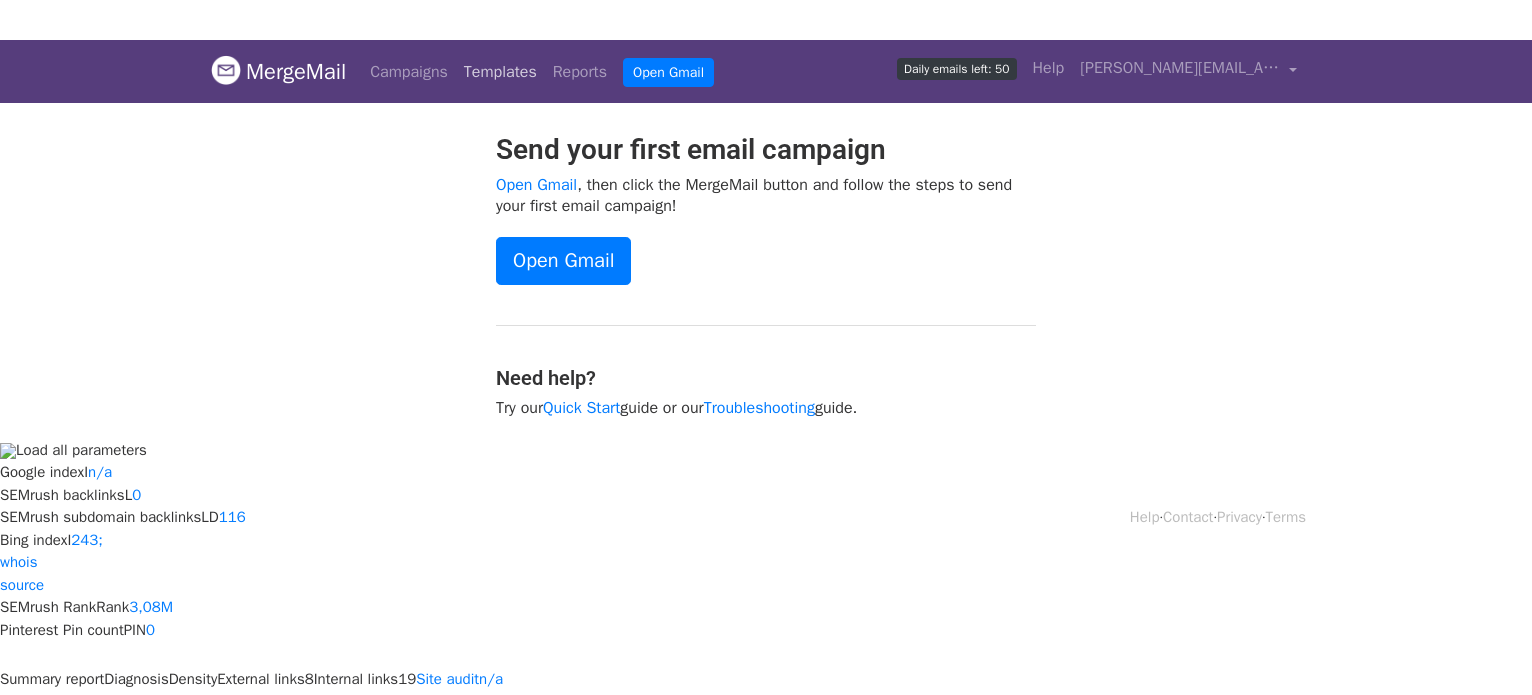 click on "Templates" at bounding box center (500, 72) 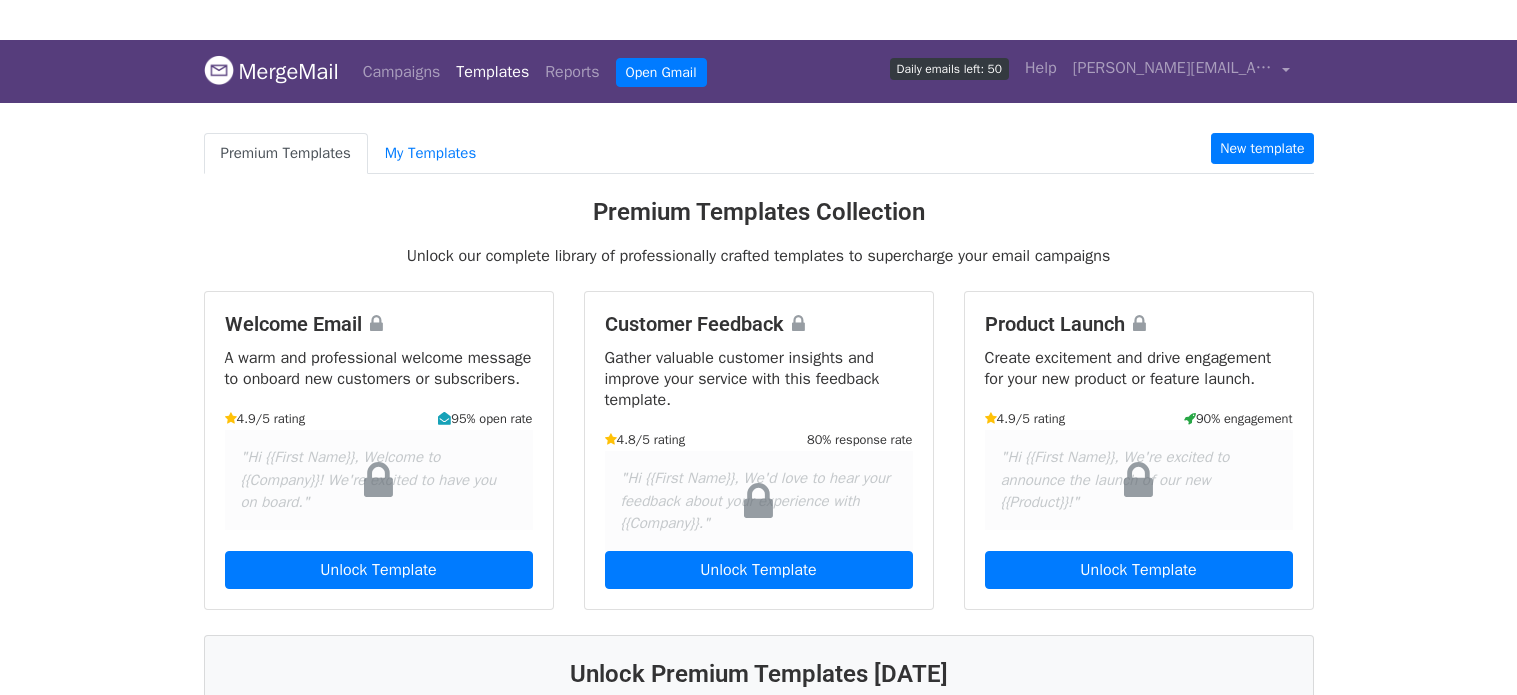 scroll, scrollTop: 0, scrollLeft: 0, axis: both 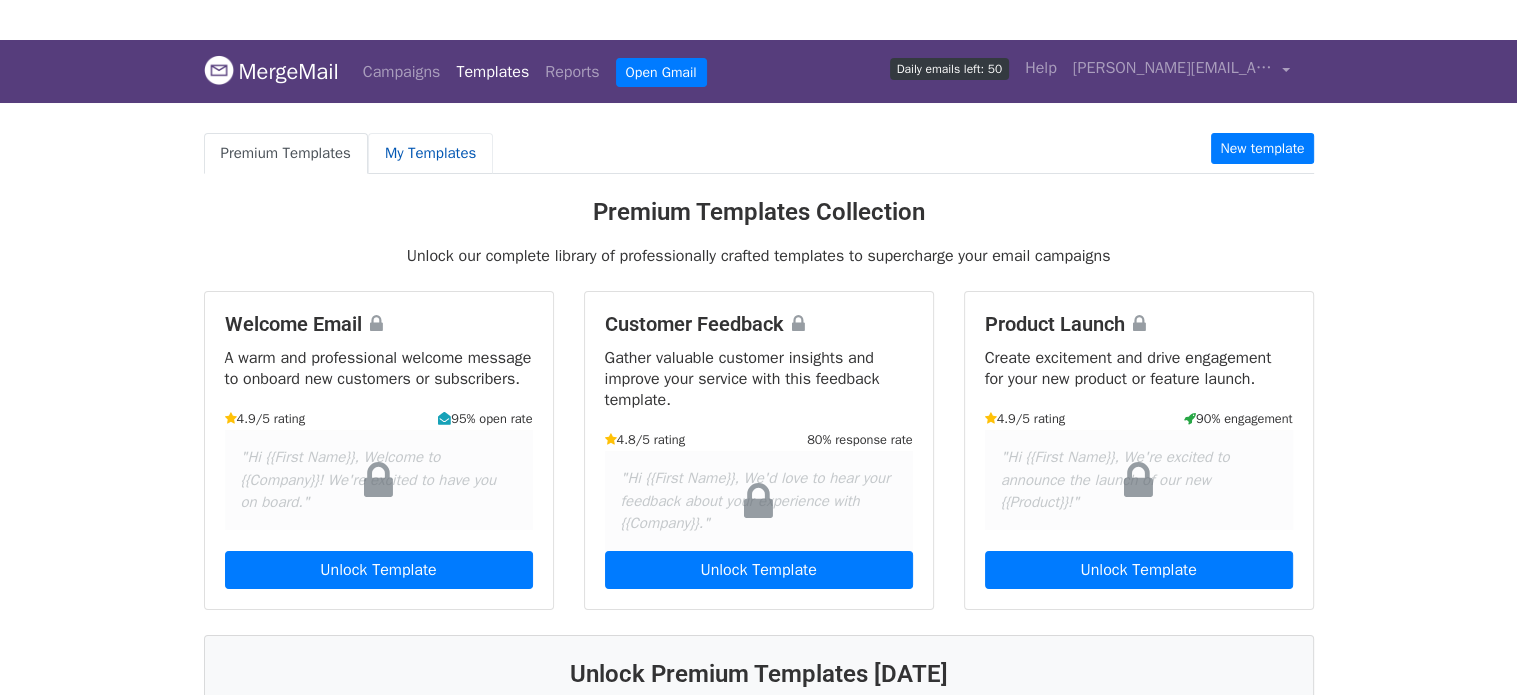 click on "My Templates" at bounding box center (430, 153) 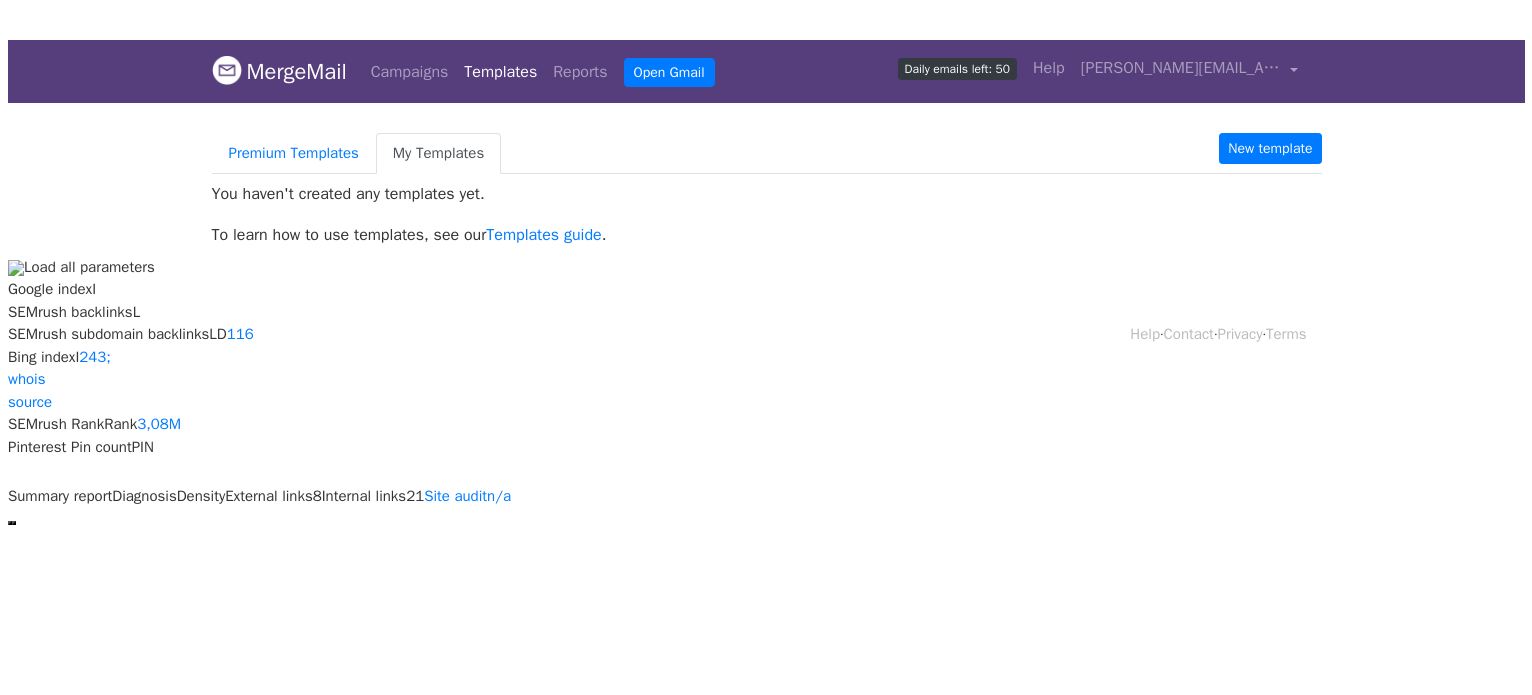 scroll, scrollTop: 0, scrollLeft: 0, axis: both 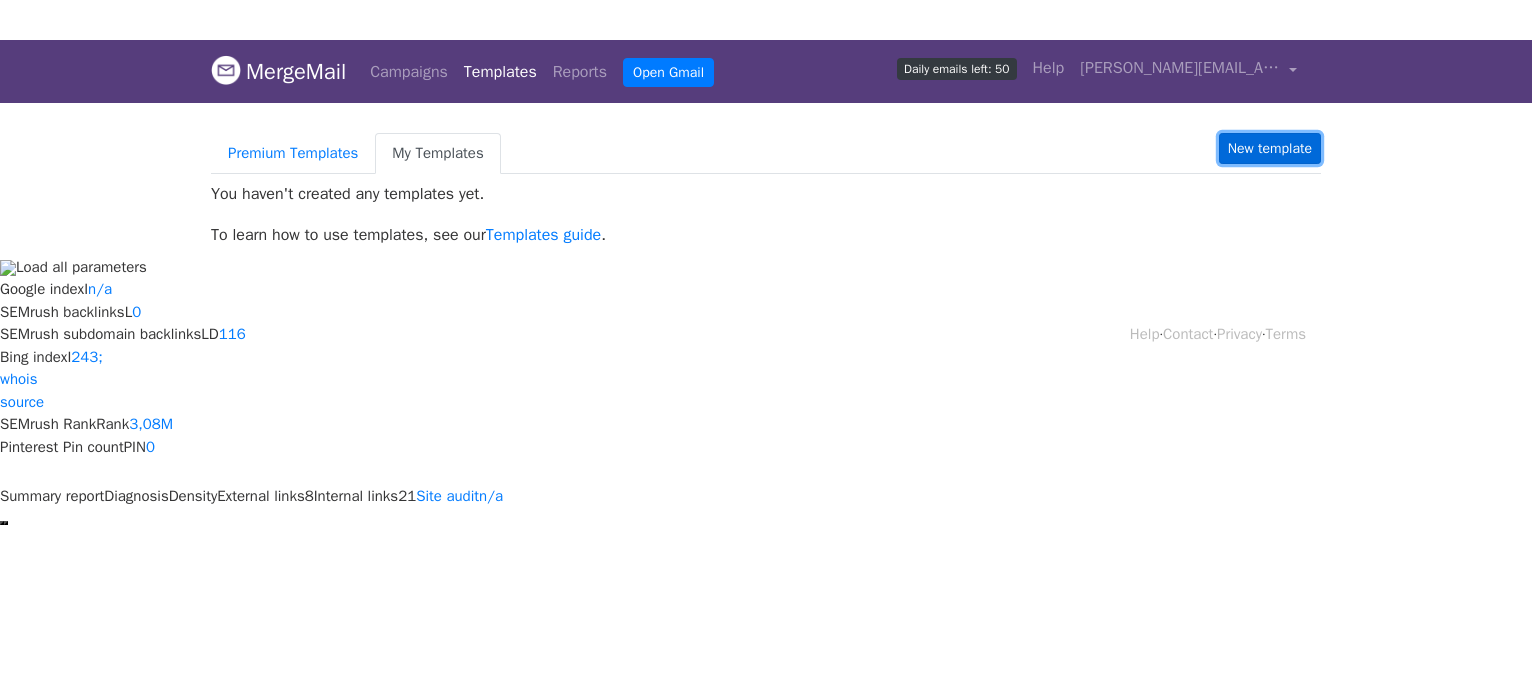 click on "New template" at bounding box center [1270, 148] 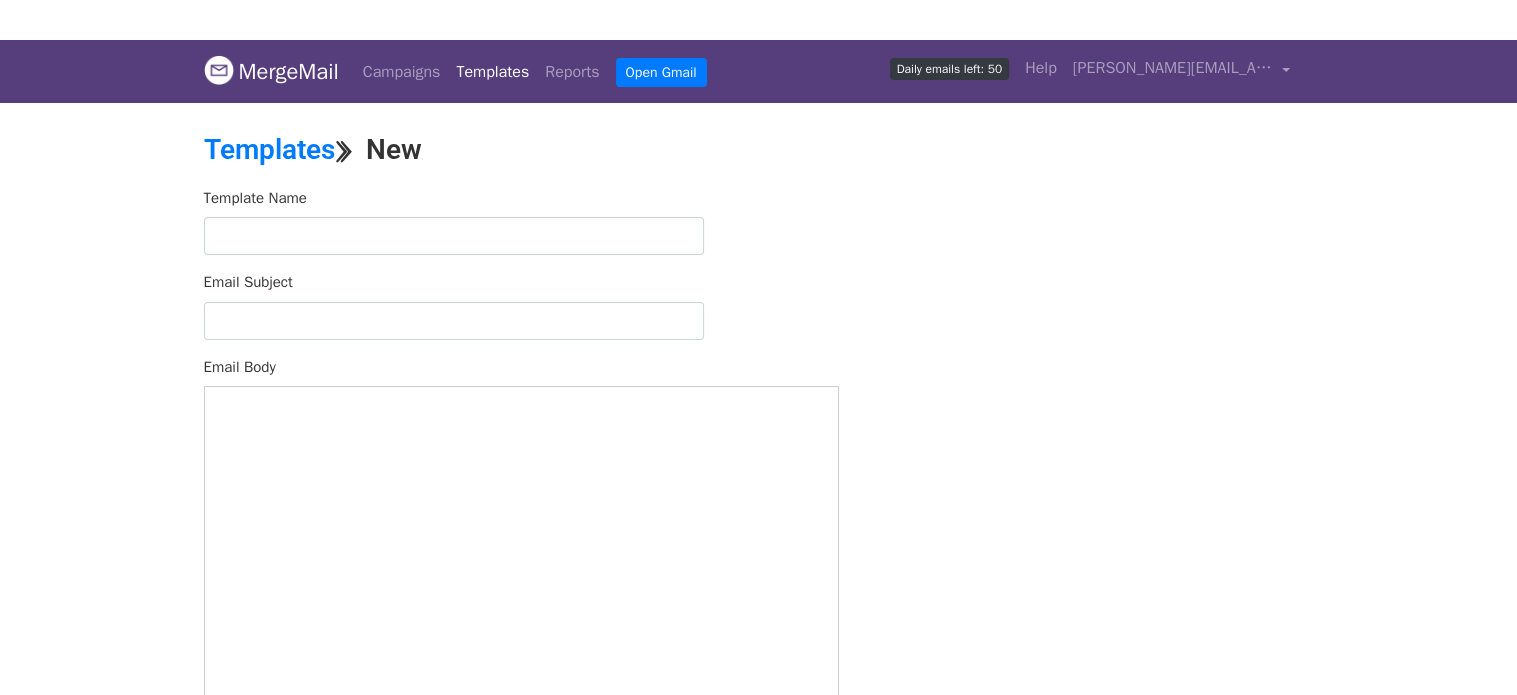 scroll, scrollTop: 0, scrollLeft: 0, axis: both 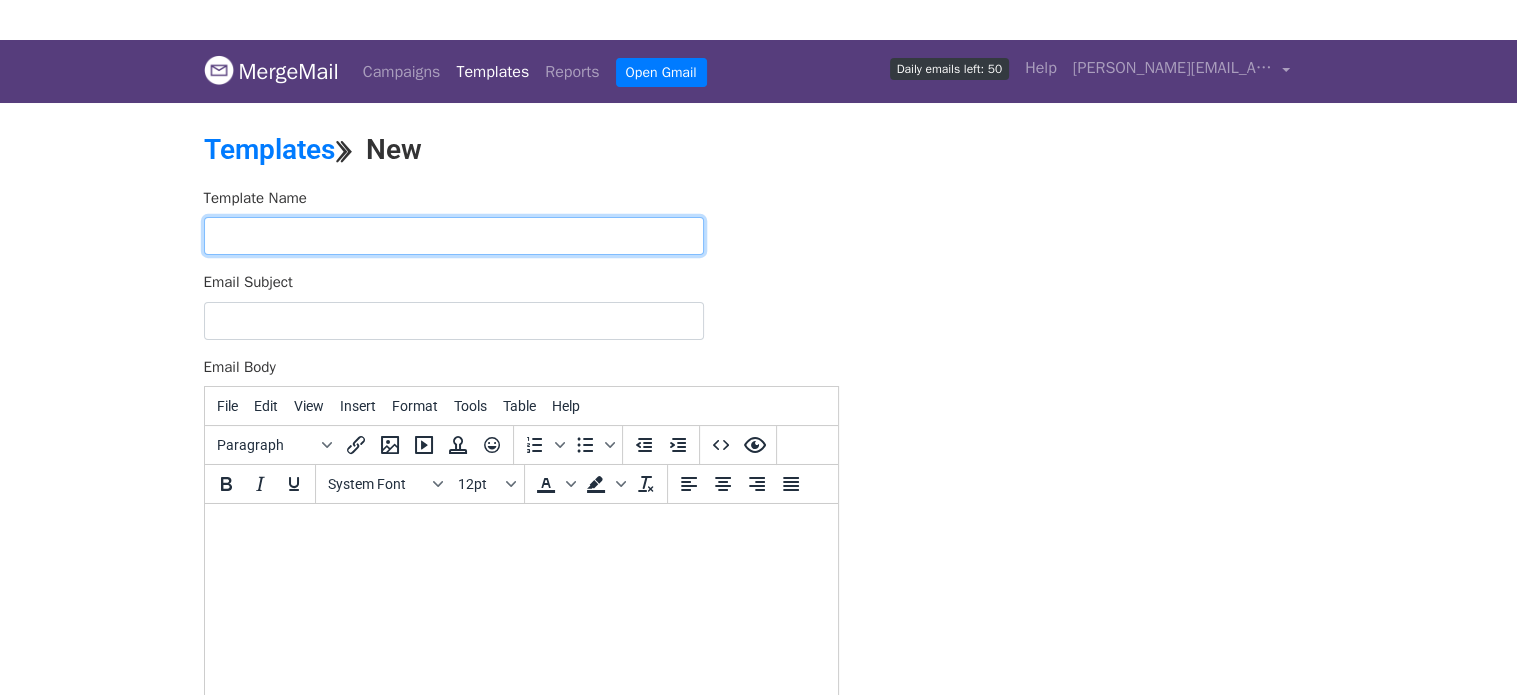 click at bounding box center (454, 236) 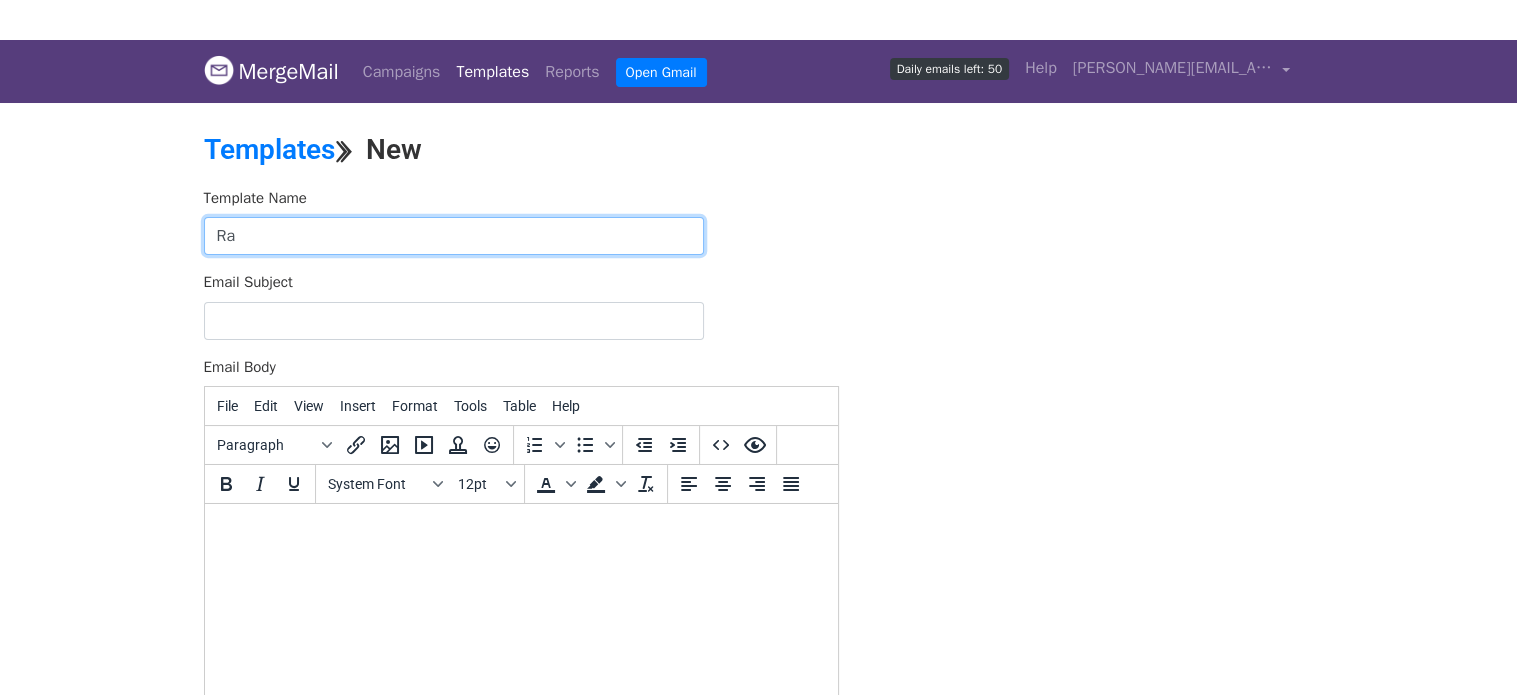 type on "R" 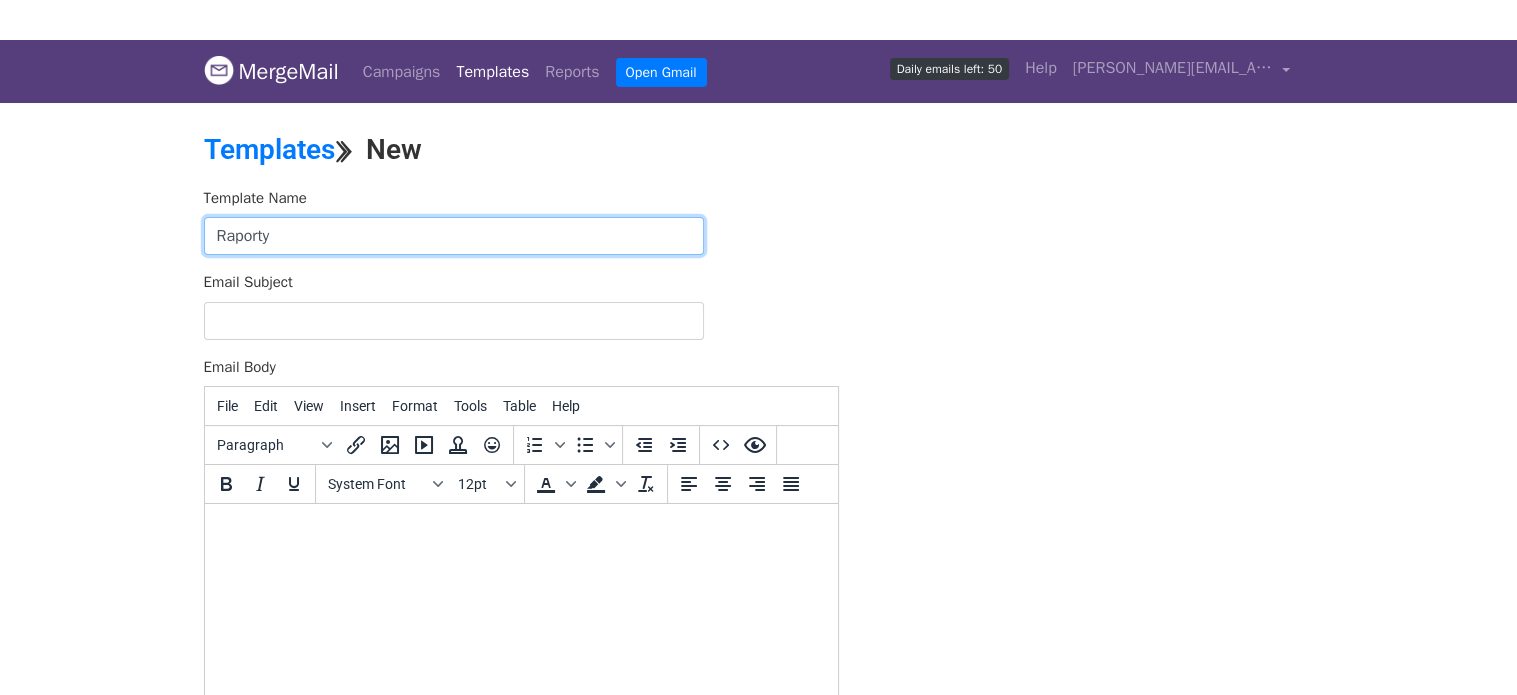 type on "Raporty" 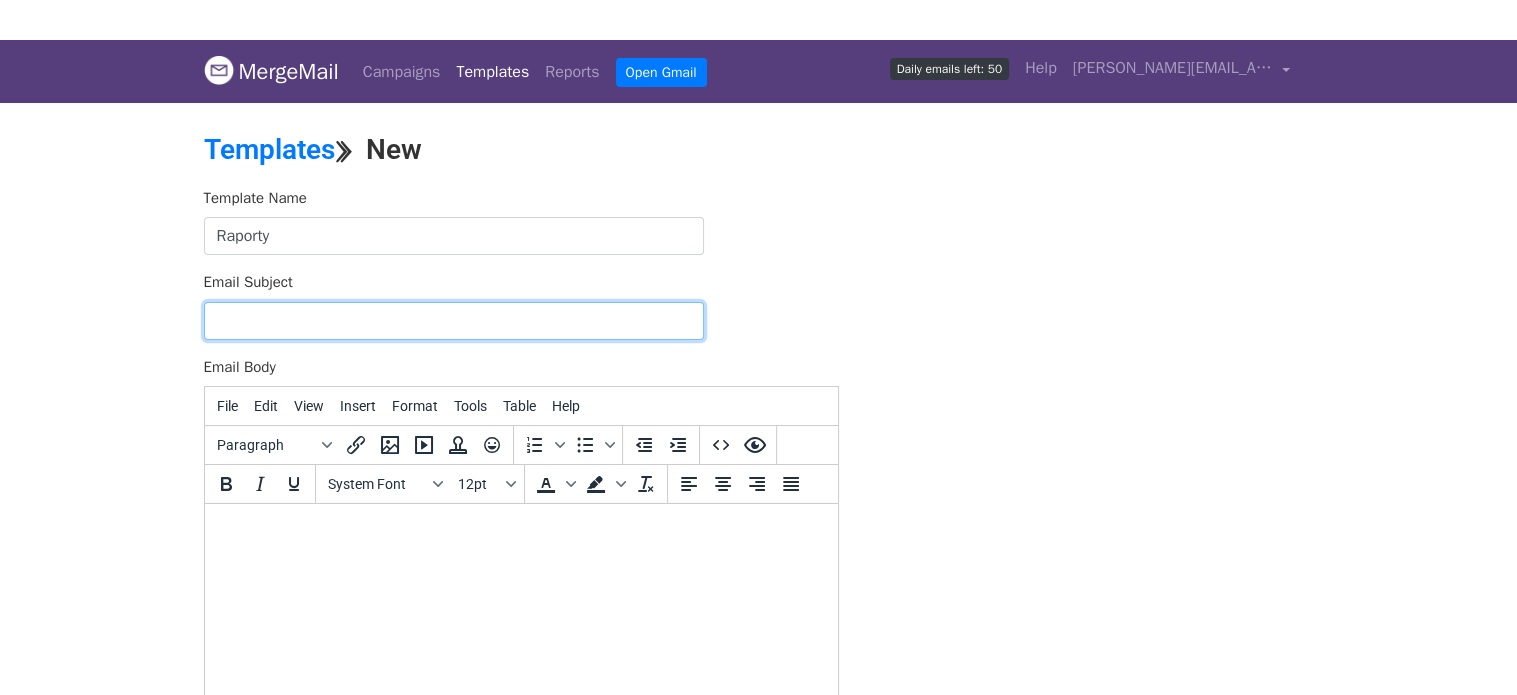 click on "Email Subject" at bounding box center (454, 321) 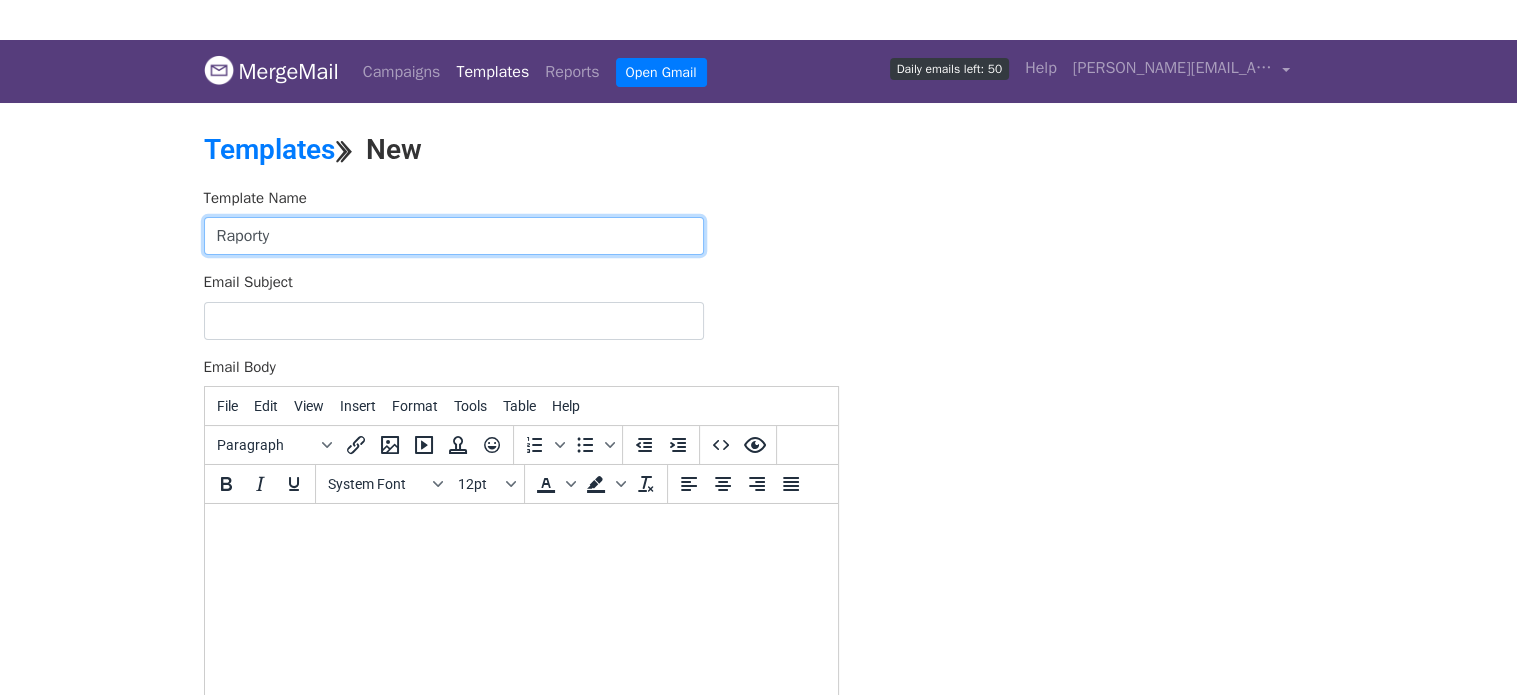 click on "Raporty" at bounding box center [454, 236] 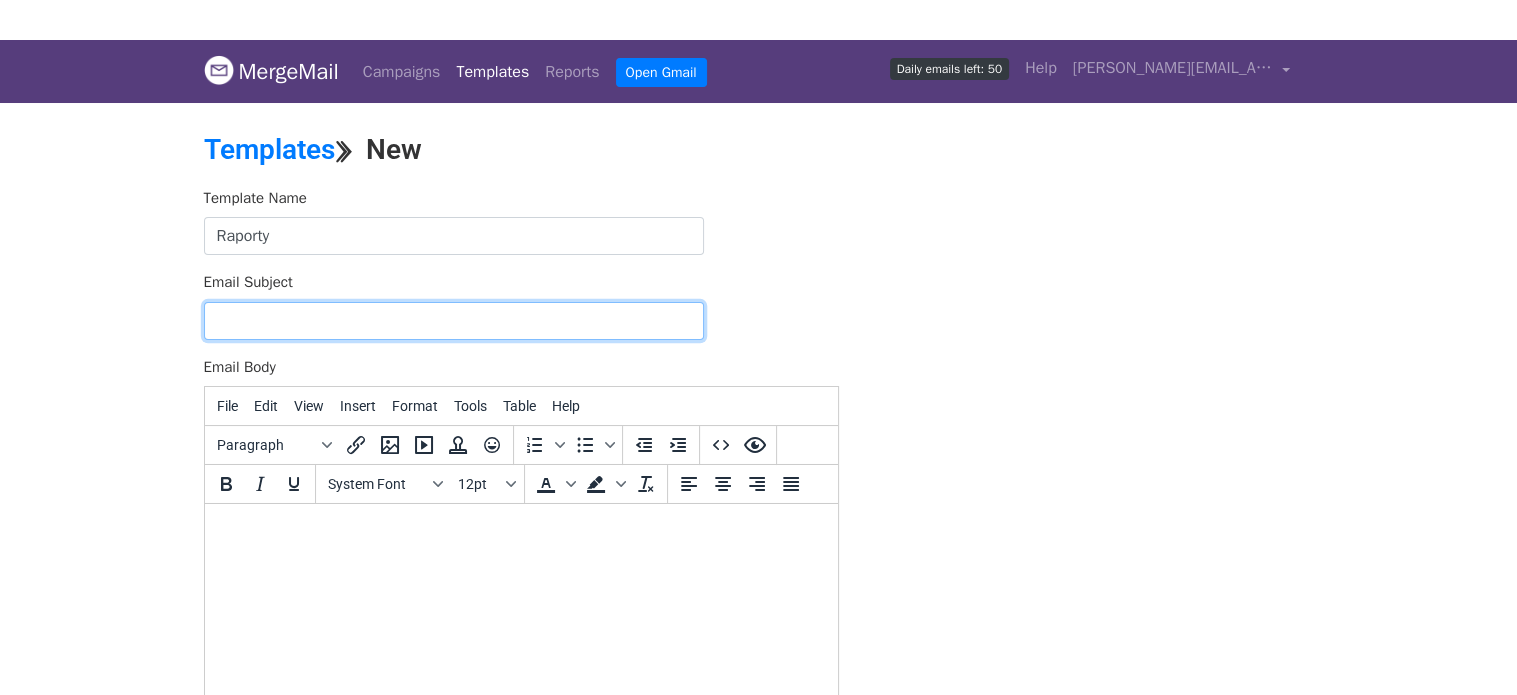 click on "Email Subject" at bounding box center [454, 321] 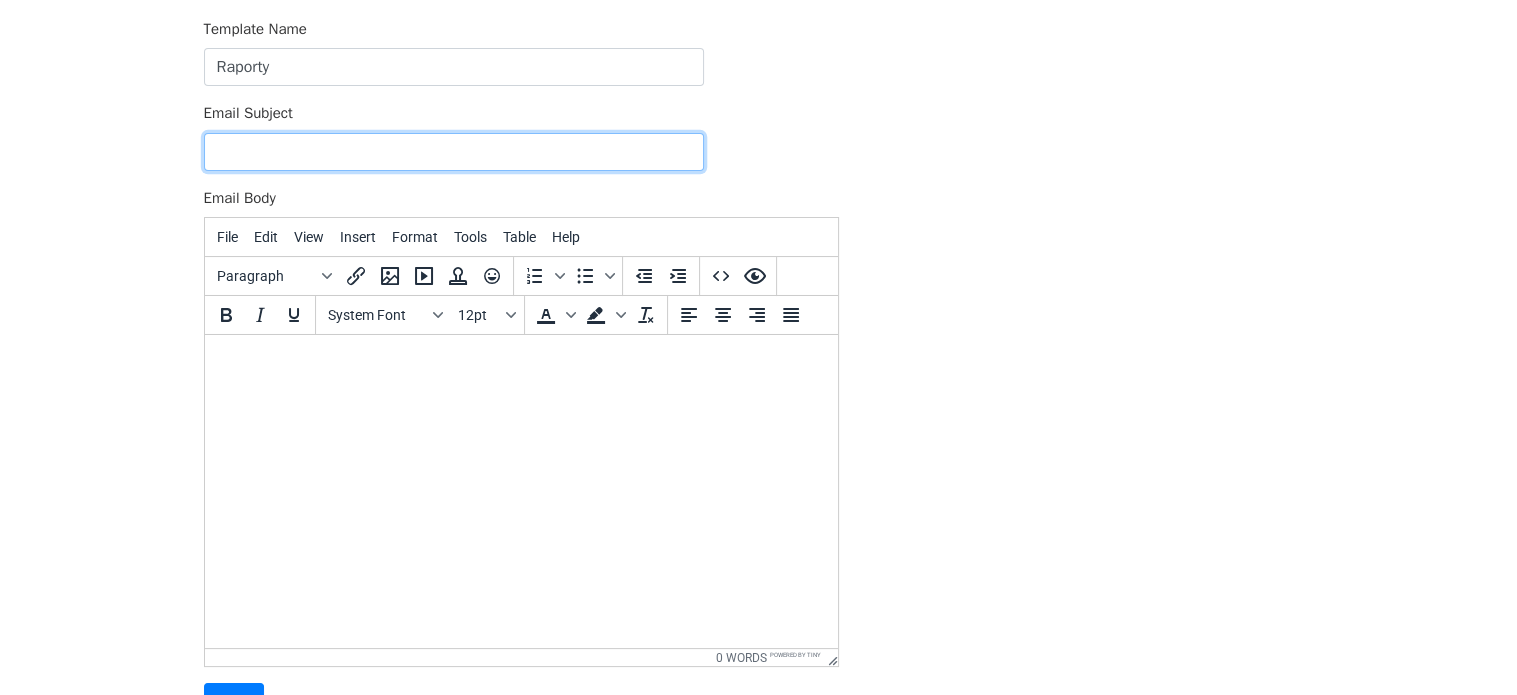 scroll, scrollTop: 14, scrollLeft: 0, axis: vertical 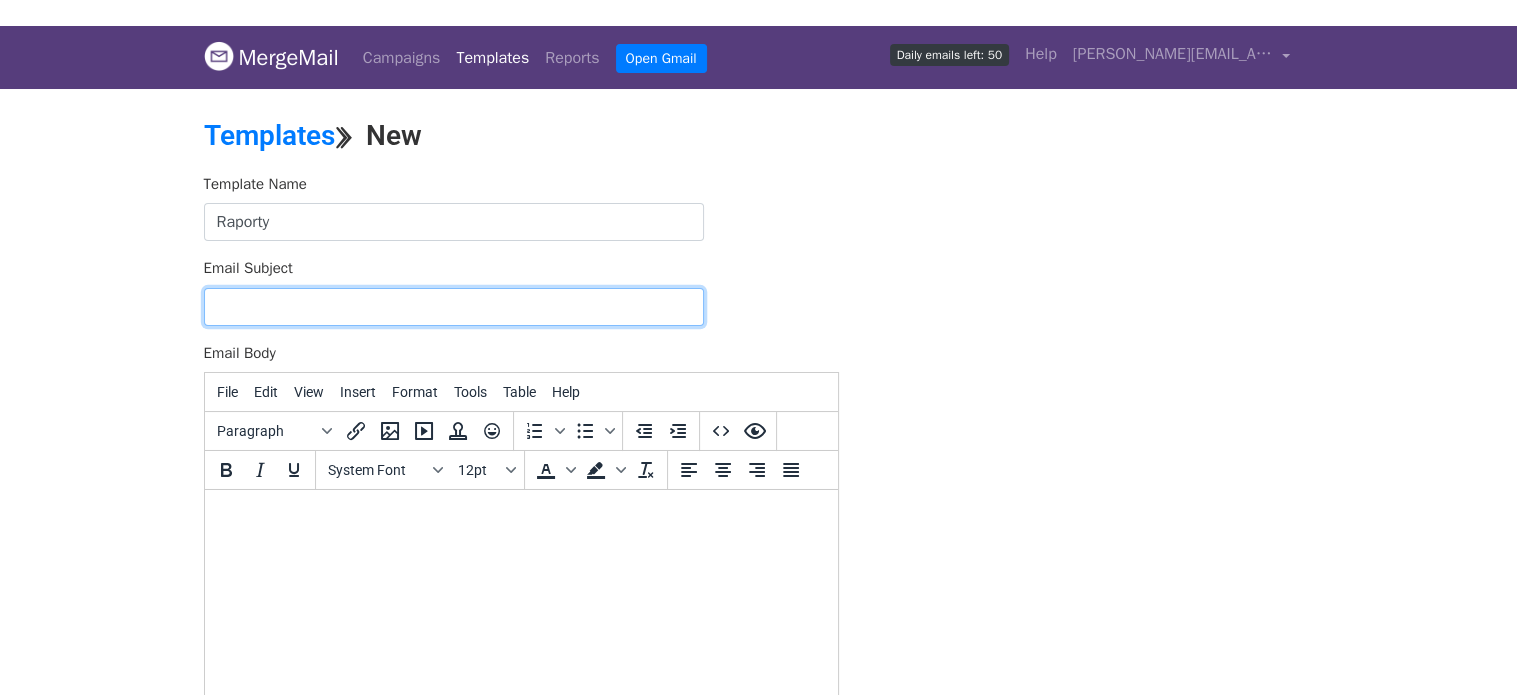paste on "{{Tytul_maila}}" 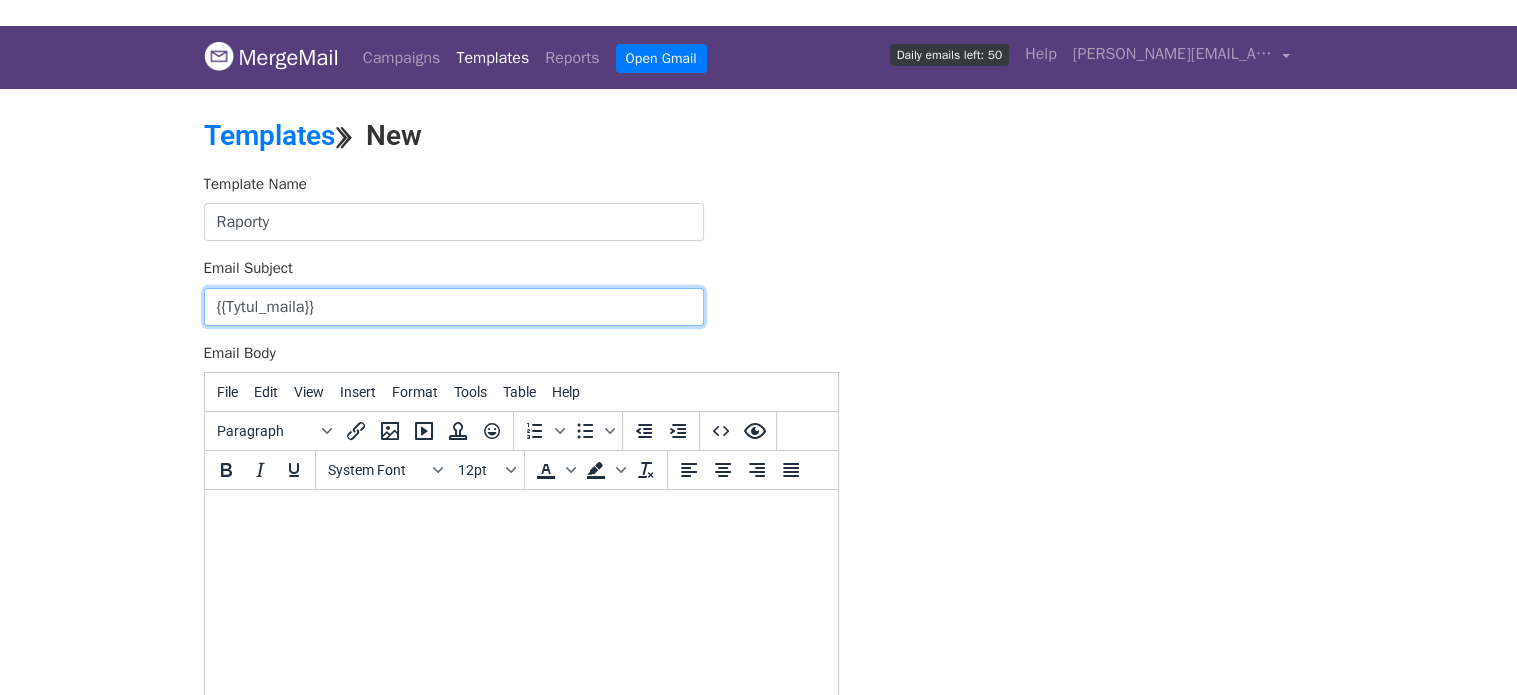 type on "{{Tytul_maila}}" 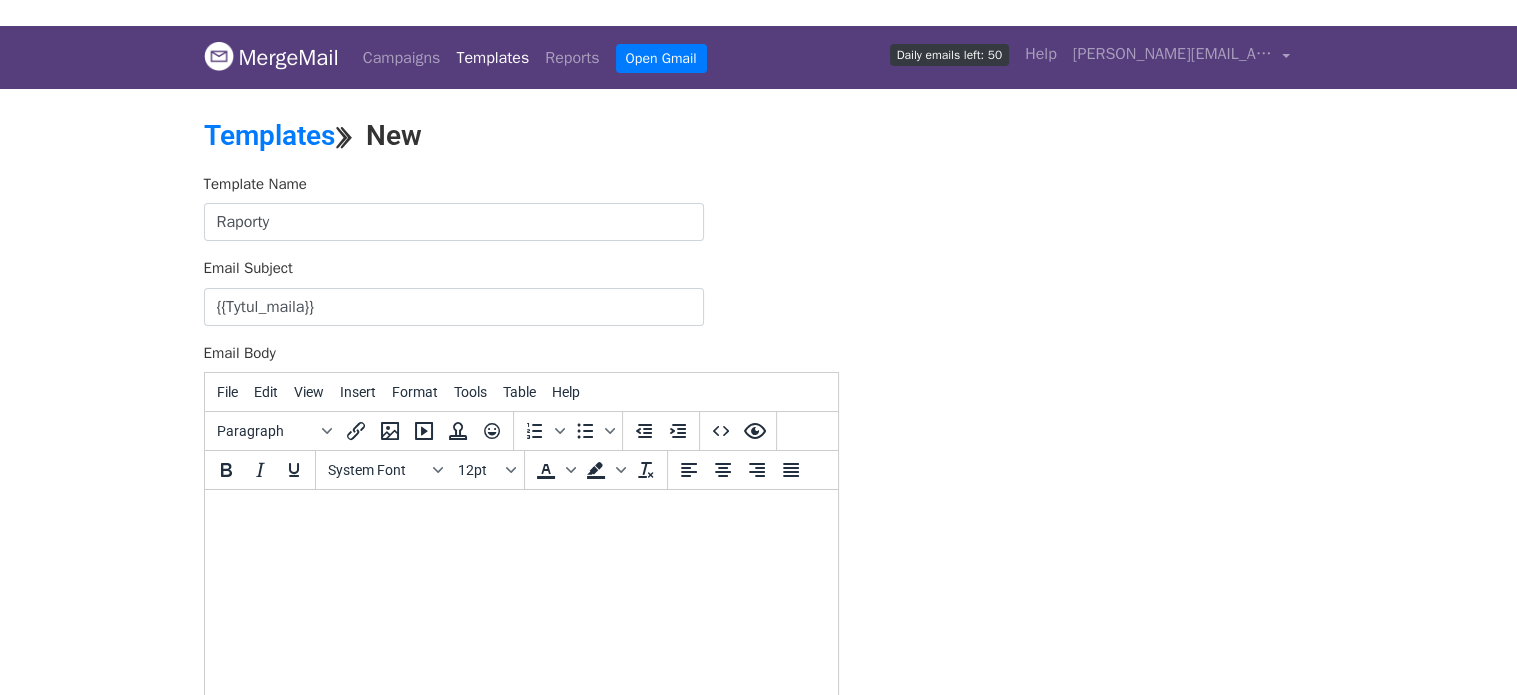 click at bounding box center (520, 517) 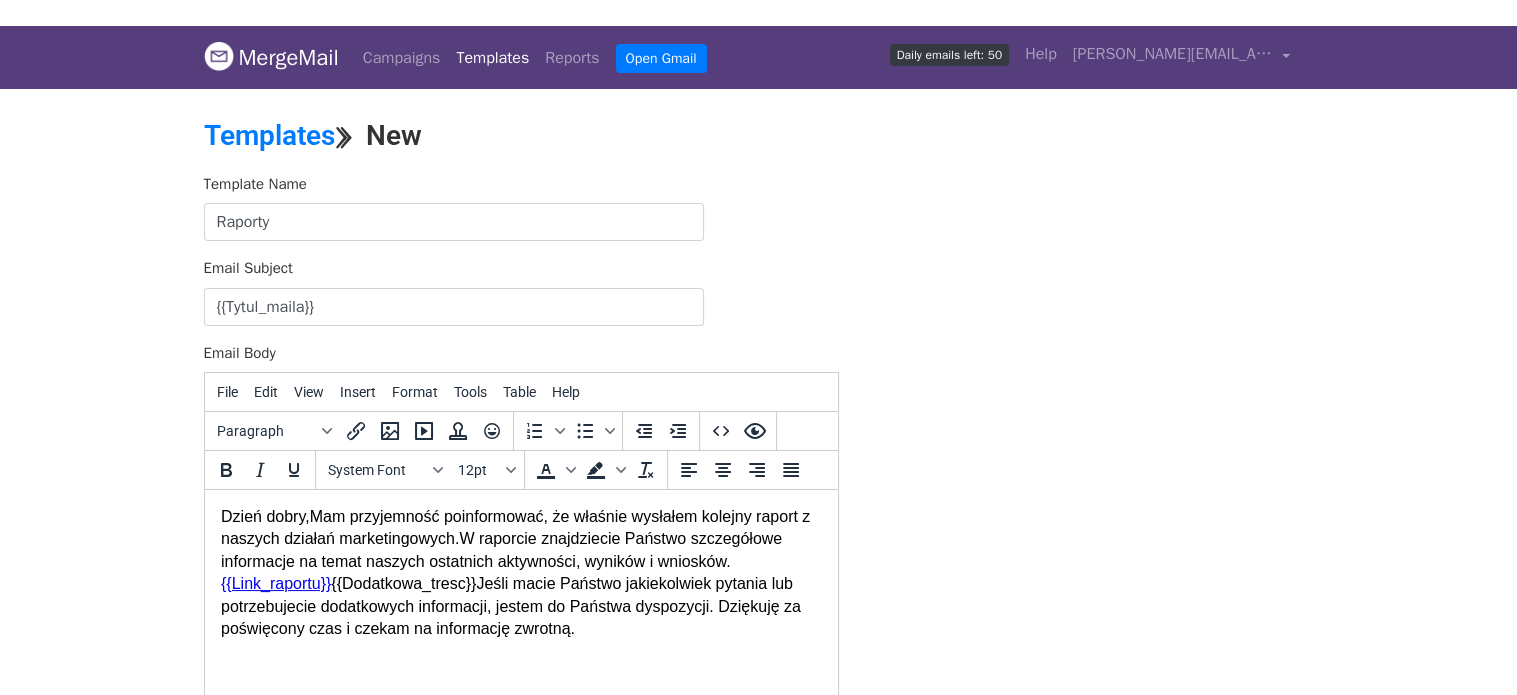 click on "Dzień dobry,Mam przyjemność poinformować, że właśnie wysłałem kolejny raport z naszych działań marketingowych.W raporcie znajdziecie Państwo szczegółowe informacje na temat naszych ostatnich aktywności, wyników i wniosków. {{Link_raportu}} {{Dodatkowa_tresc}}Jeśli macie Państwo jakiekolwiek pytania lub potrzebujecie dodatkowych informacji, jestem do Państwa dyspozycji. Dziękuję za poświęcony czas i czekam na informację zwrotną." at bounding box center (520, 573) 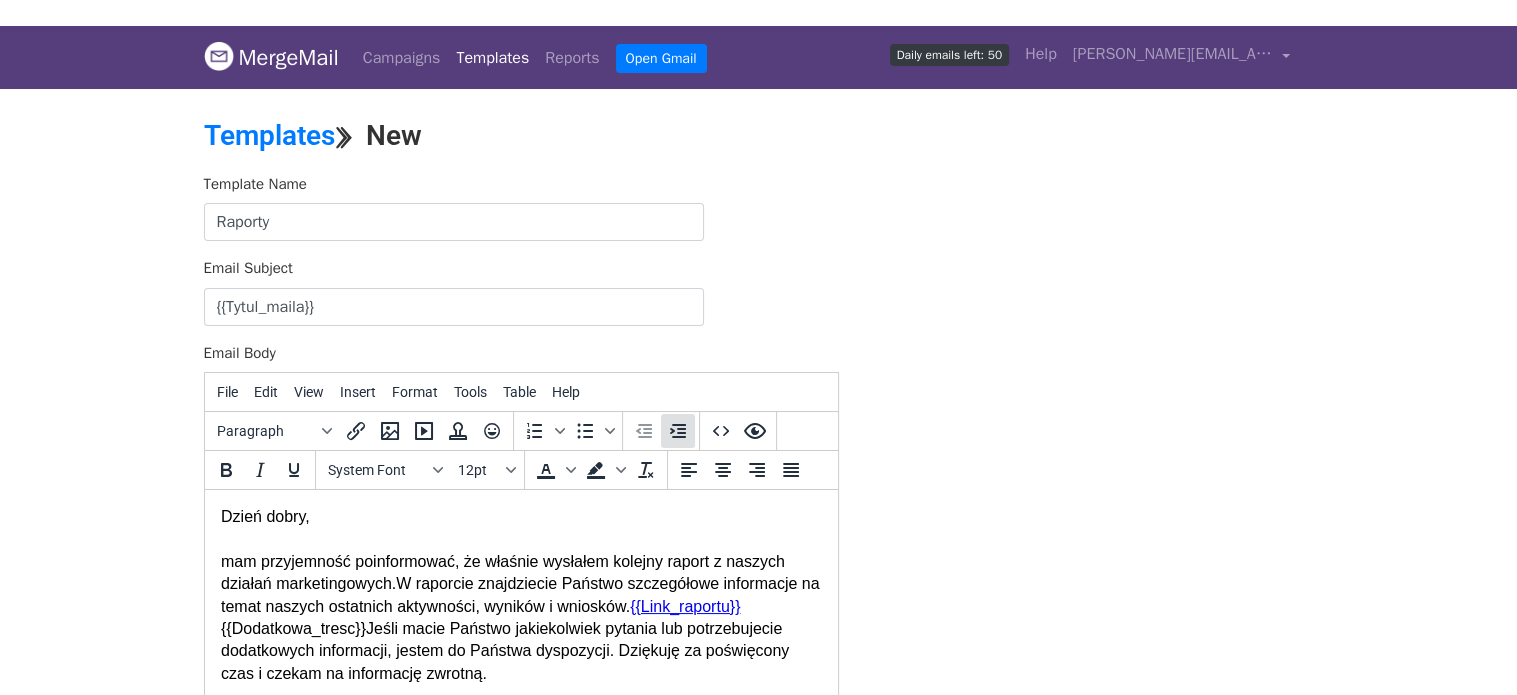 scroll, scrollTop: 114, scrollLeft: 0, axis: vertical 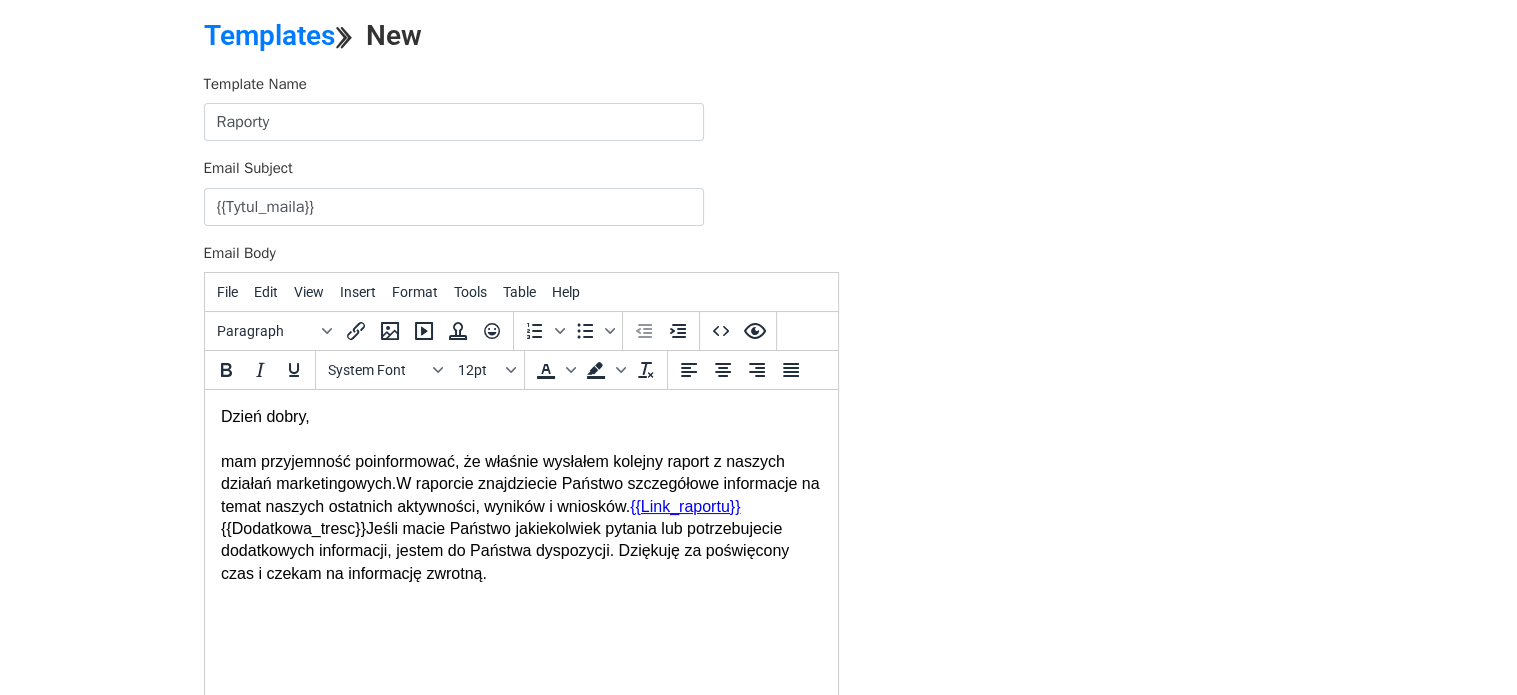 click on "mam przyjemność poinformować, że właśnie wysłałem kolejny raport z naszych działań marketingowych.W raporcie znajdziecie Państwo szczegółowe informacje na temat naszych ostatnich aktywności, wyników i wniosków. {{Link_raportu}} {{Dodatkowa_tresc}}Jeśli macie Państwo jakiekolwiek pytania lub potrzebujecie dodatkowych informacji, jestem do Państwa dyspozycji. Dziękuję za poświęcony czas i czekam na informację zwrotną." at bounding box center (520, 506) 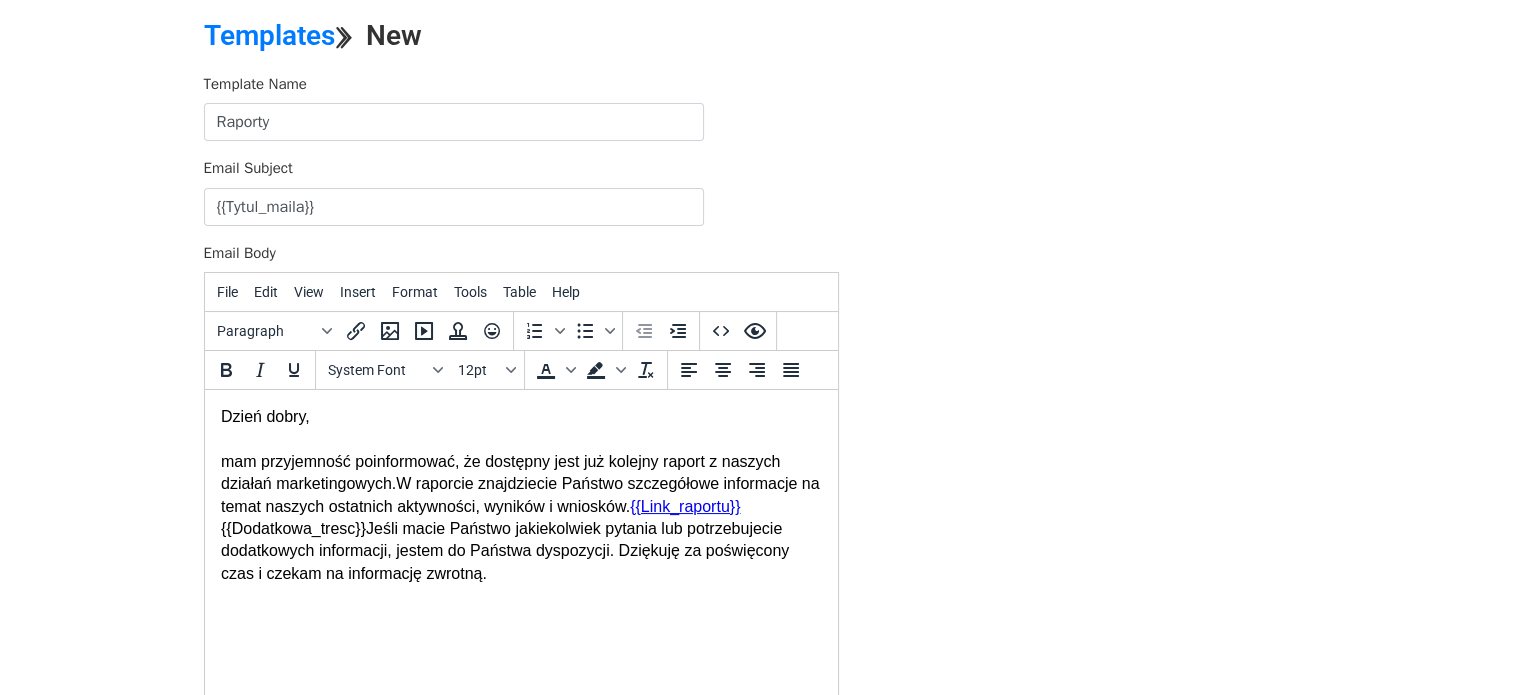 click on "mam przyjemność poinformować, że dostępny jest już kolejny raport z naszych działań marketingowych.W raporcie znajdziecie Państwo szczegółowe informacje na temat naszych ostatnich aktywności, wyników i wniosków. {{Link_raportu}} {{Dodatkowa_tresc}}Jeśli macie Państwo jakiekolwiek pytania lub potrzebujecie dodatkowych informacji, jestem do Państwa dyspozycji. Dziękuję za poświęcony czas i czekam na informację zwrotną." at bounding box center (520, 506) 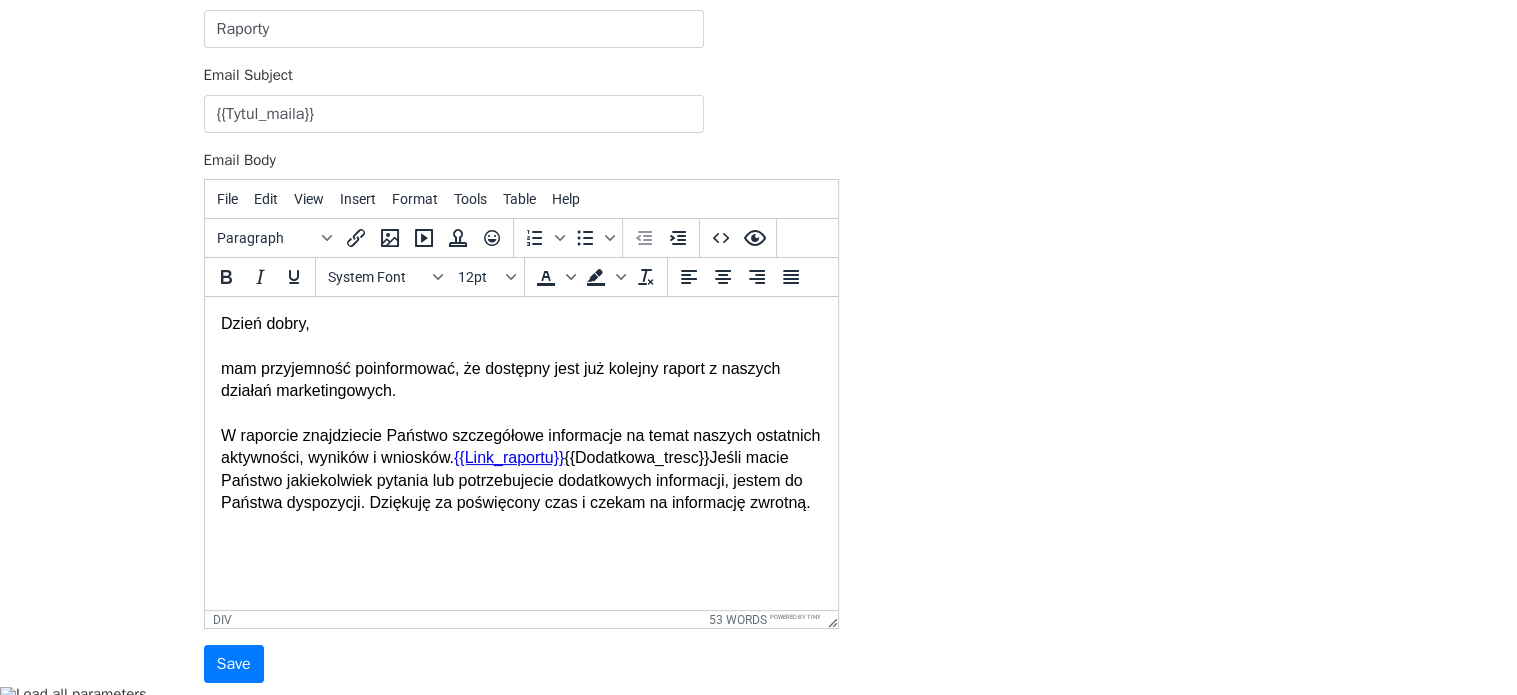scroll, scrollTop: 314, scrollLeft: 0, axis: vertical 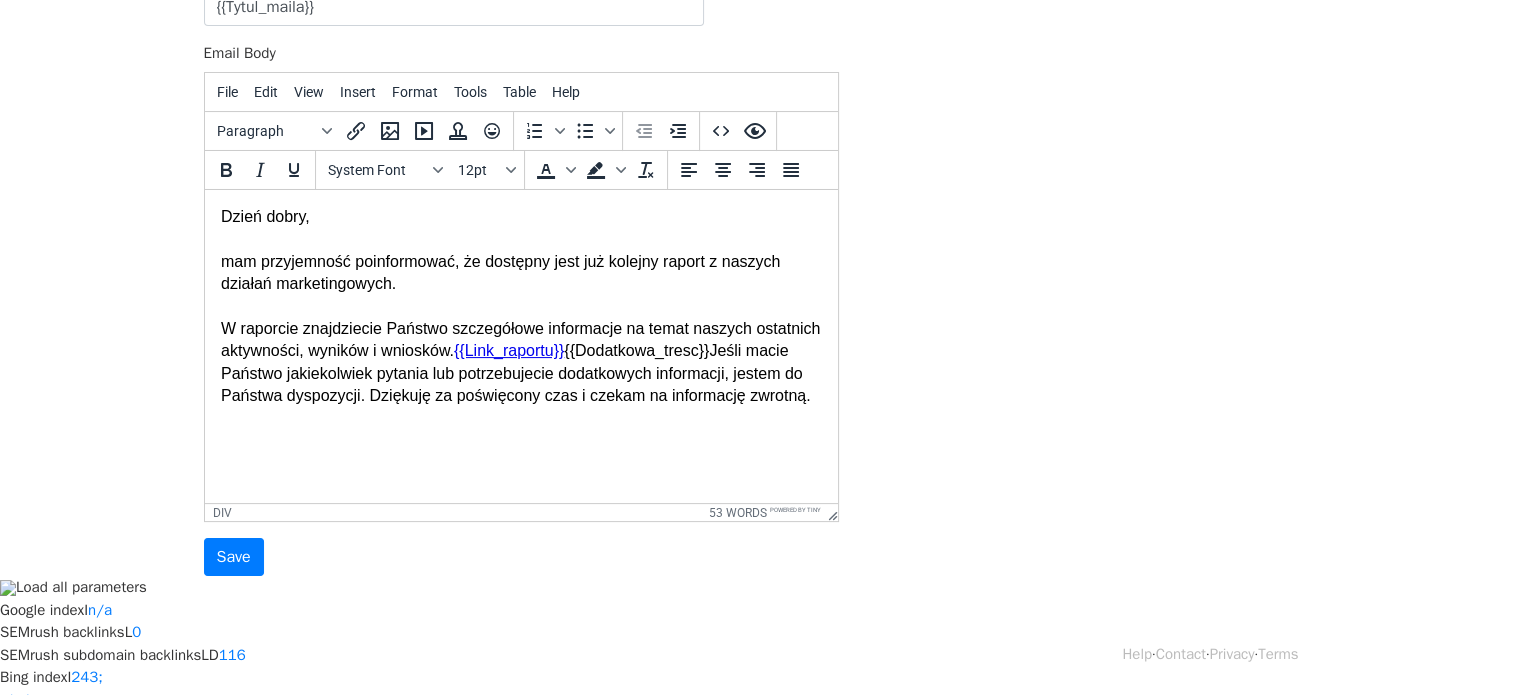 click on "mam przyjemność poinformować, że dostępny jest już kolejny raport z naszych działań marketingowych.  W raporcie znajdziecie Państwo szczegółowe informacje na temat naszych ostatnich aktywności, wyników i wniosków. {{Link_raportu}} {{Dodatkowa_tresc}}Jeśli macie Państwo jakiekolwiek pytania lub potrzebujecie dodatkowych informacji, jestem do Państwa dyspozycji. Dziękuję za poświęcony czas i czekam na informację zwrotną." at bounding box center [520, 317] 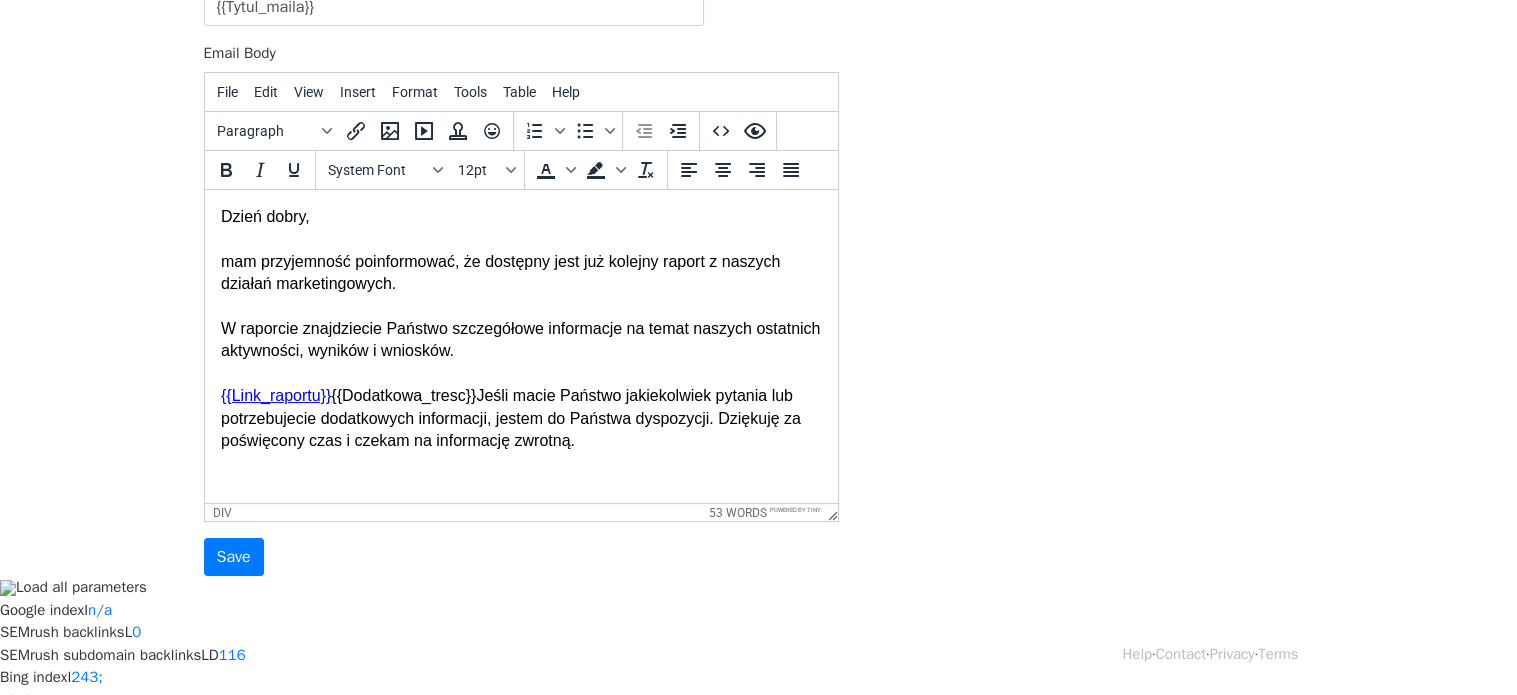 click on "mam przyjemność poinformować, że dostępny jest już kolejny raport z naszych działań marketingowych.  W raporcie znajdziecie Państwo szczegółowe informacje na temat naszych ostatnich aktywności, wyników i wniosków. ﻿ {{Link_raportu}} {{Dodatkowa_tresc}}Jeśli macie Państwo jakiekolwiek pytania lub potrzebujecie dodatkowych informacji, jestem do Państwa dyspozycji. Dziękuję za poświęcony czas i czekam na informację zwrotną." at bounding box center (520, 340) 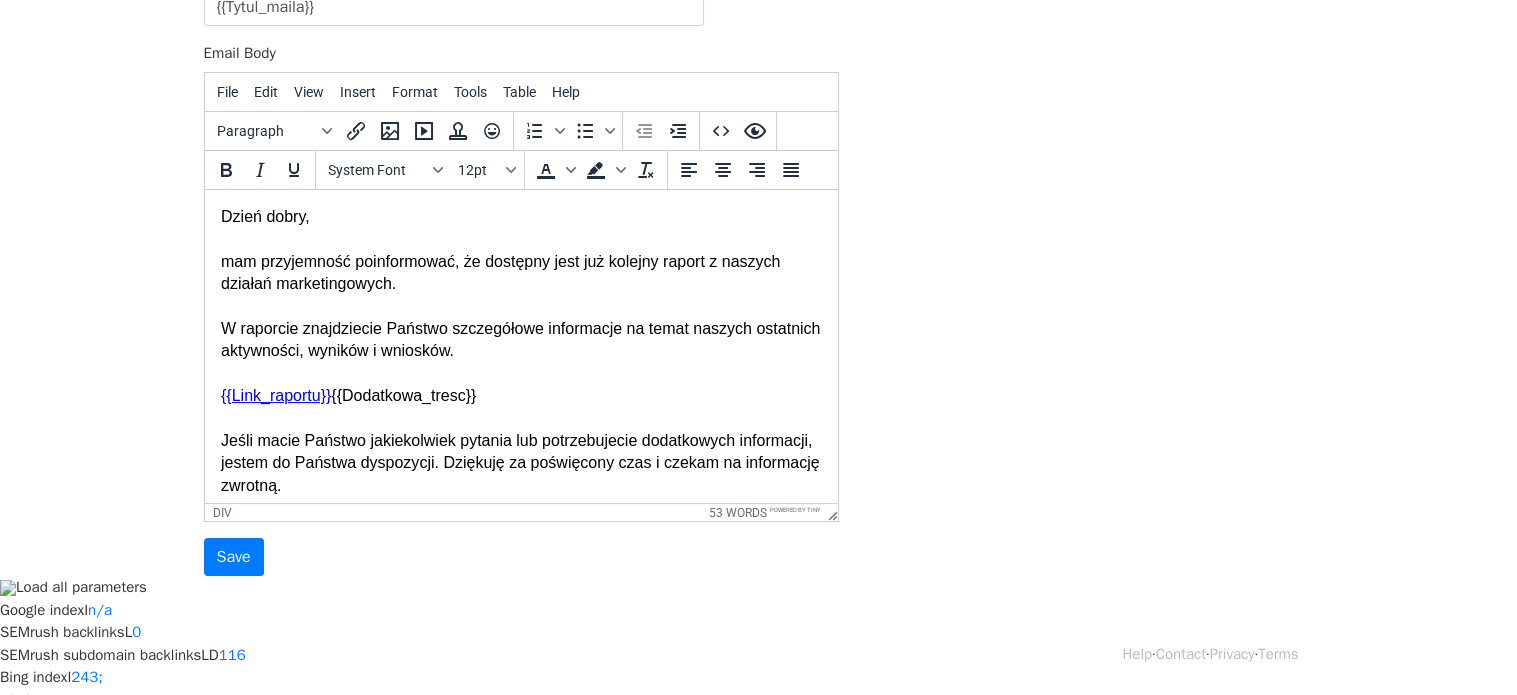 scroll, scrollTop: 9, scrollLeft: 0, axis: vertical 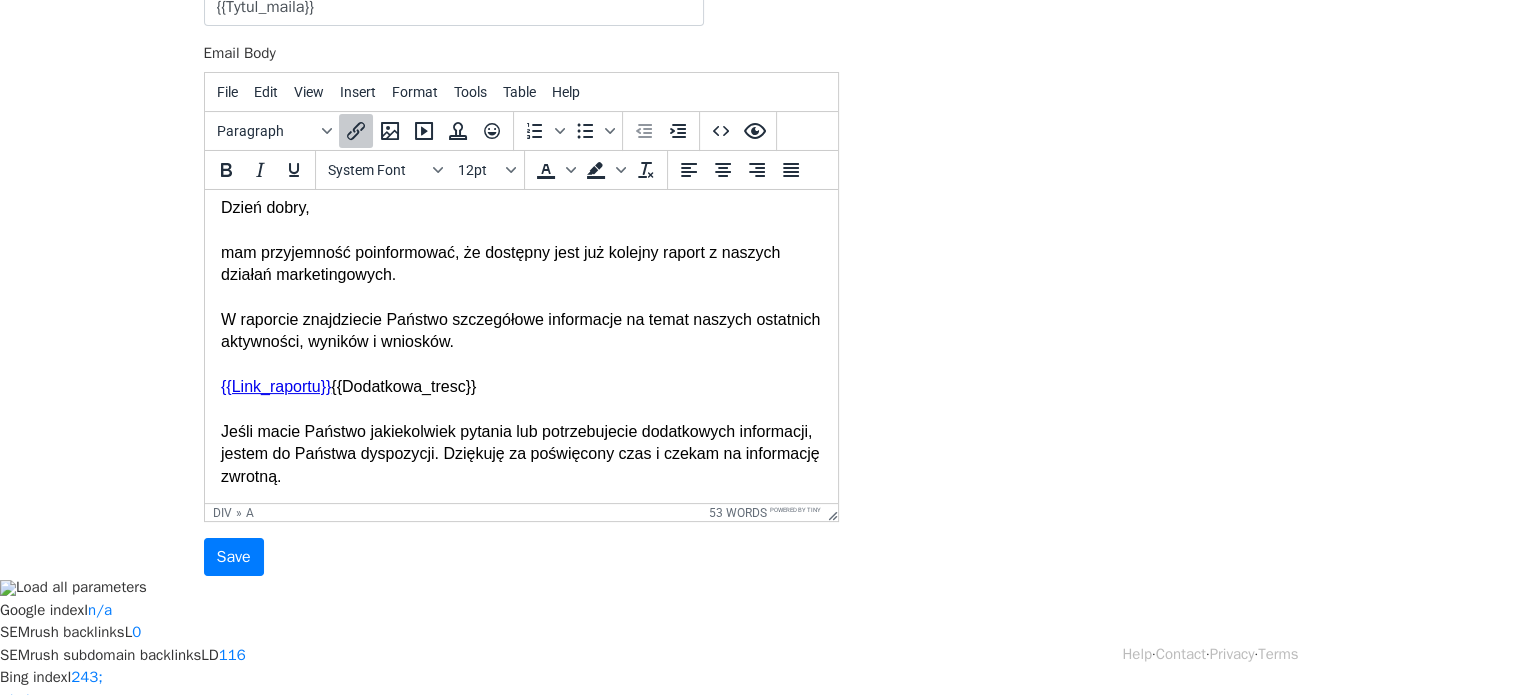 click on "{{Link_raportu}}" at bounding box center (275, 386) 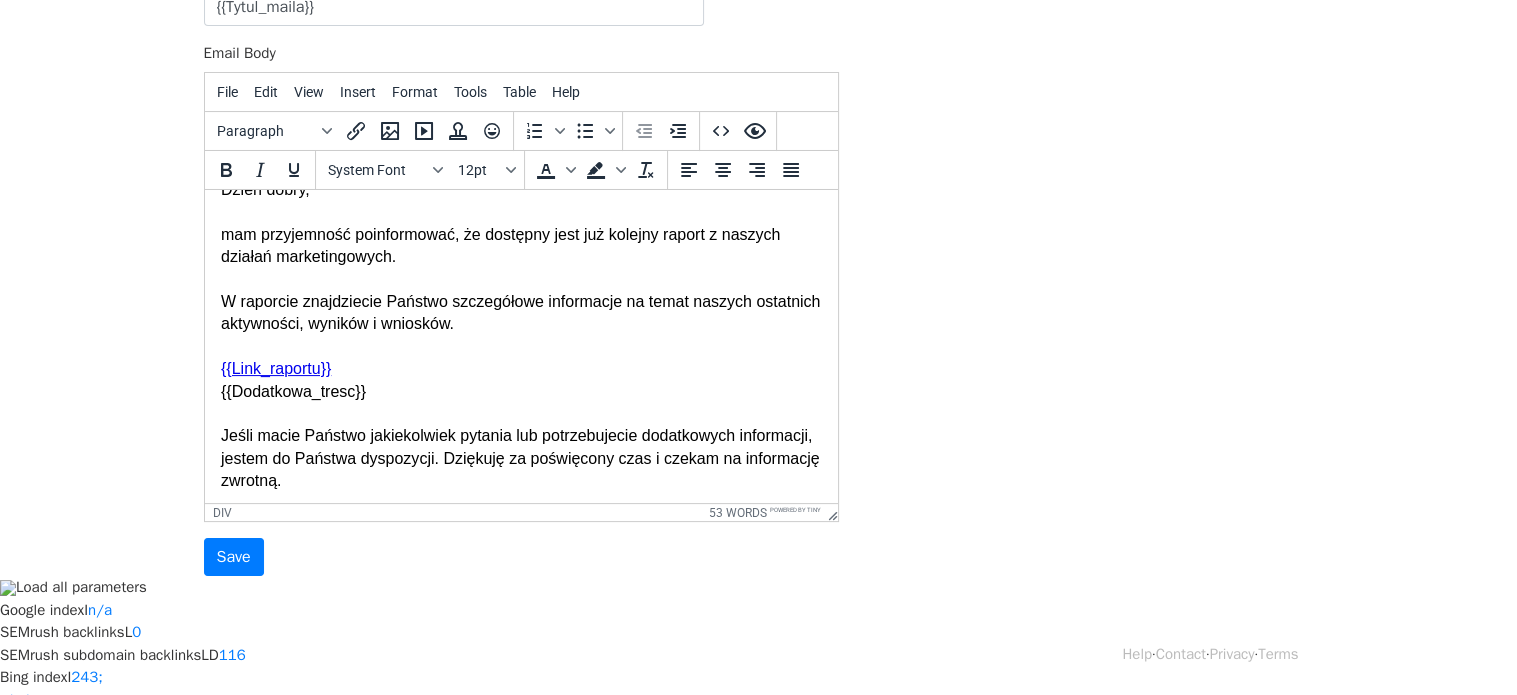scroll, scrollTop: 32, scrollLeft: 0, axis: vertical 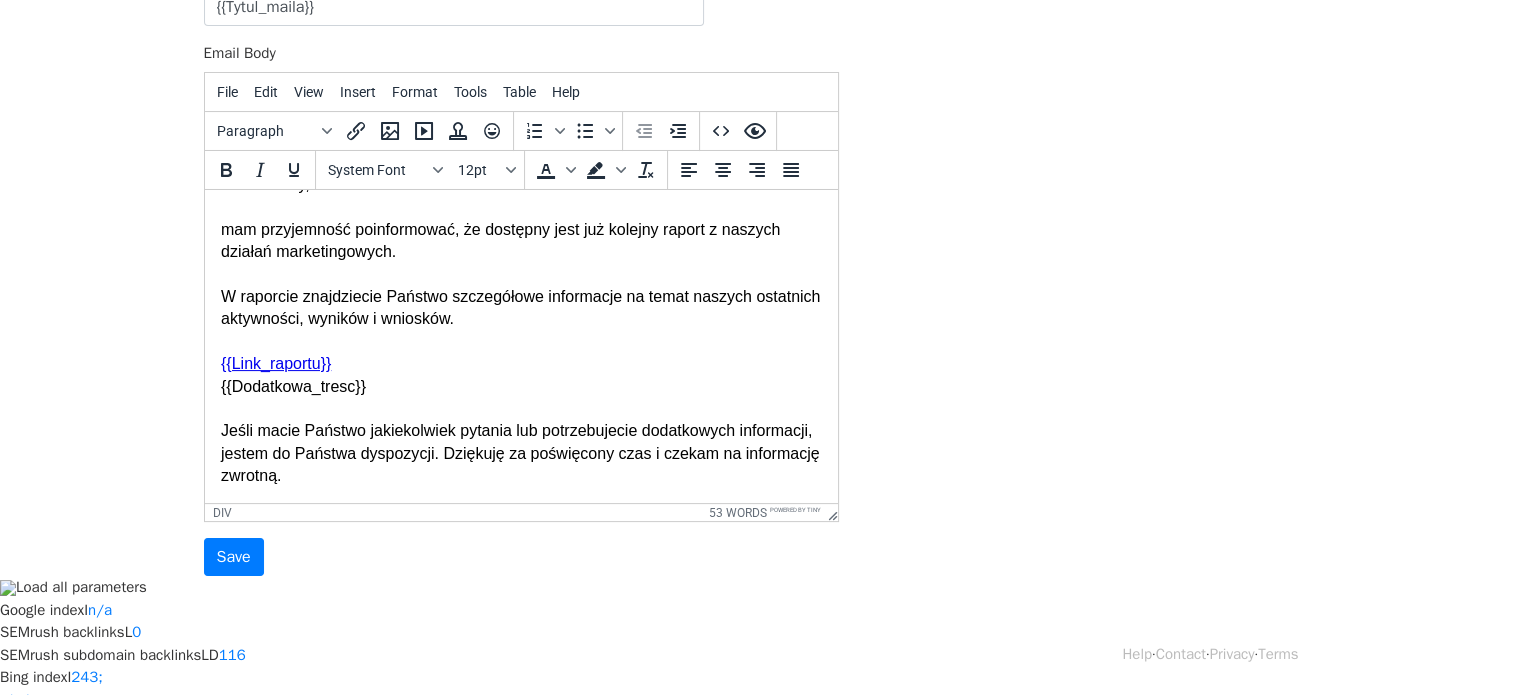 click on "mam przyjemność poinformować, że dostępny jest już kolejny raport z naszych działań marketingowych.  W raporcie znajdziecie Państwo szczegółowe informacje na temat naszych ostatnich aktywności, wyników i wniosków. ﻿ {{Link_raportu}} ﻿ {{Dodatkowa_tresc}} Jeśli macie Państwo jakiekolwiek pytania lub potrzebujecie dodatkowych informacji, jestem do Państwa dyspozycji. Dziękuję za poświęcony czas i czekam na informację zwrotną." at bounding box center (520, 341) 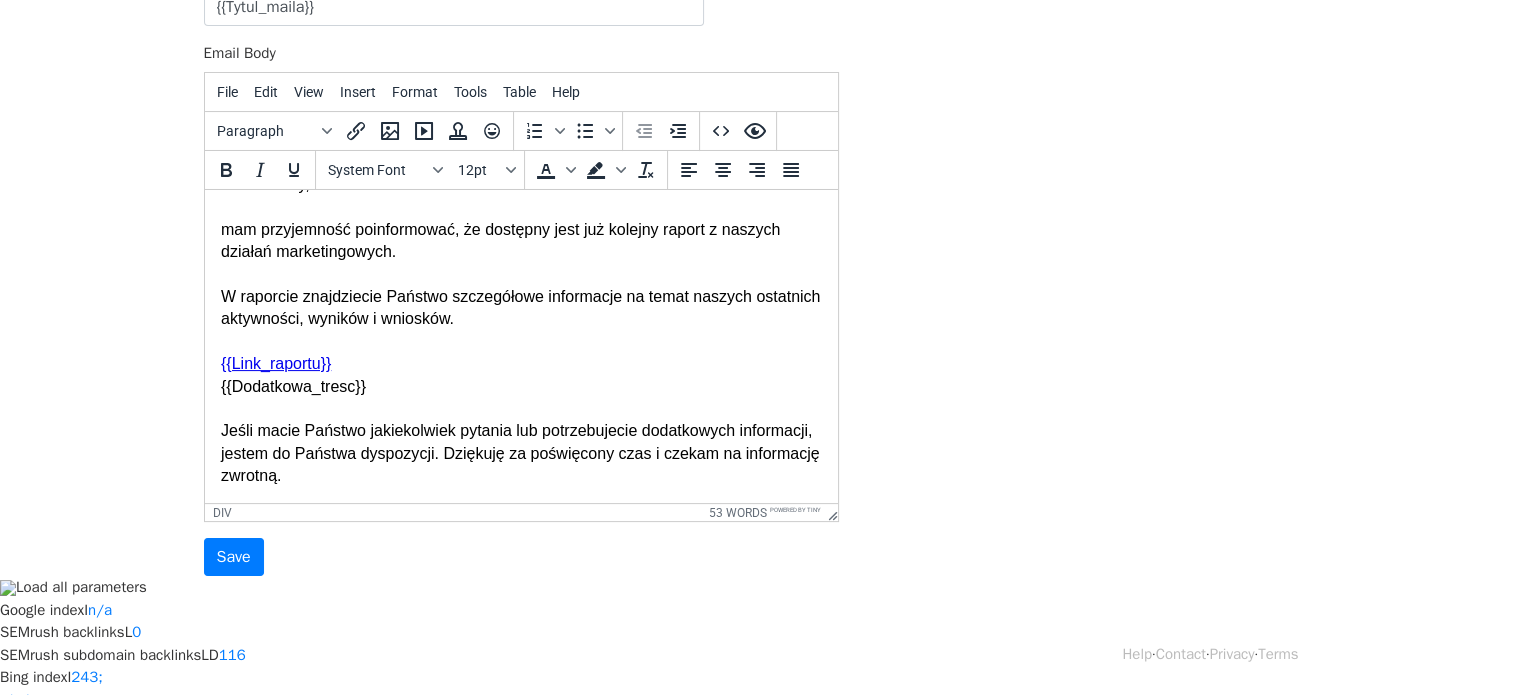 scroll, scrollTop: 37, scrollLeft: 0, axis: vertical 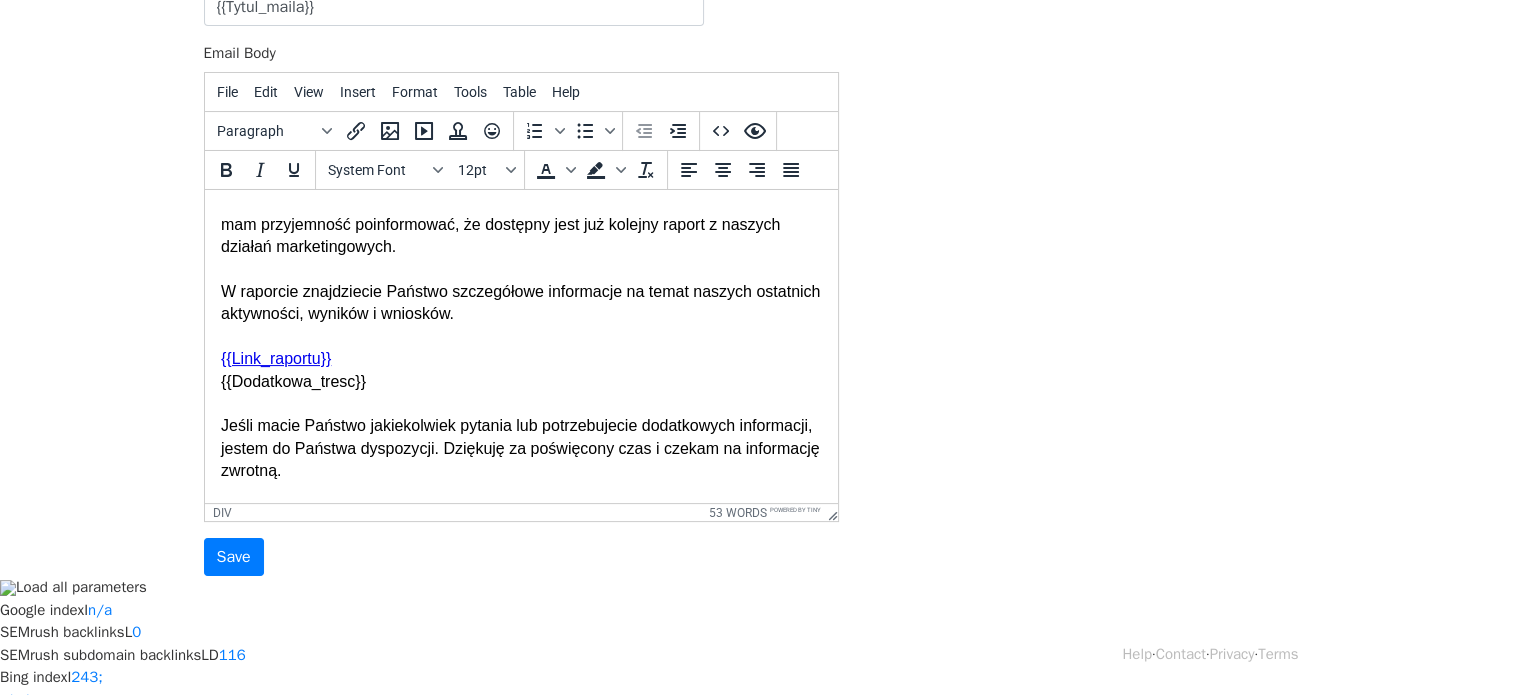 click on "mam przyjemność poinformować, że dostępny jest już kolejny raport z naszych działań marketingowych.  W raporcie znajdziecie Państwo szczegółowe informacje na temat naszych ostatnich aktywności, wyników i wniosków. ﻿ {{Link_raportu}} {{Dodatkowa_tresc}} Jeśli macie Państwo jakiekolwiek pytania lub potrzebujecie dodatkowych informacji, jestem do Państwa dyspozycji. Dziękuję za poświęcony czas i czekam na informację zwrotną." at bounding box center [520, 359] 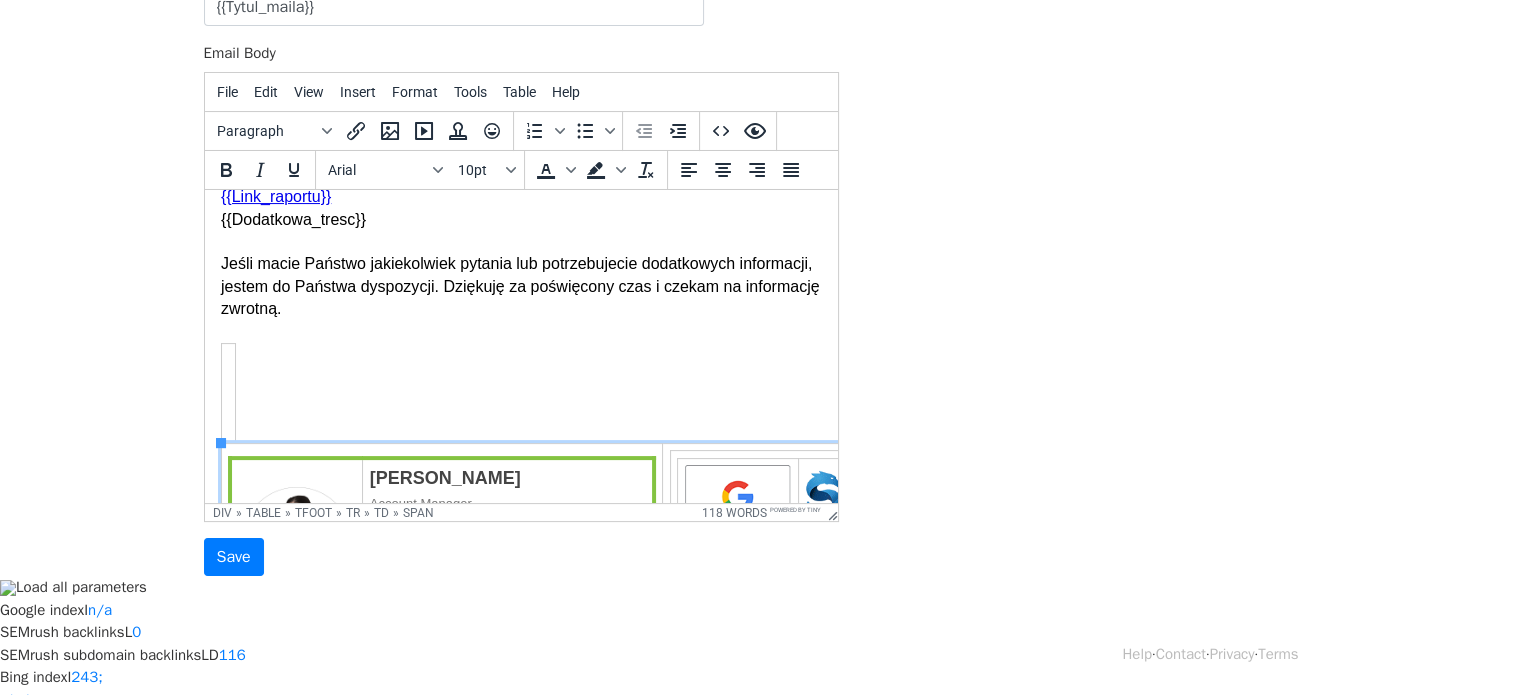 scroll, scrollTop: 190, scrollLeft: 0, axis: vertical 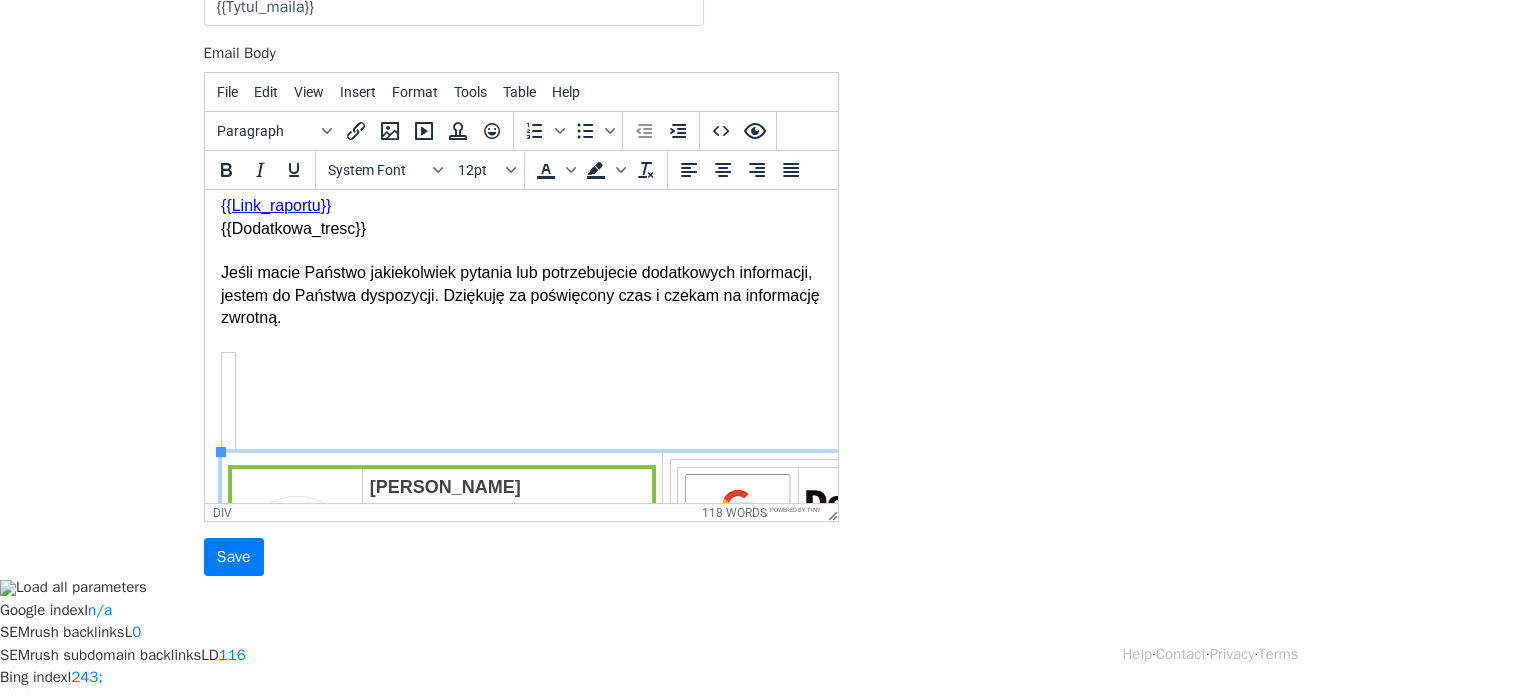 click on "mam przyjemność poinformować, że dostępny jest już kolejny raport z naszych działań marketingowych.  W raporcie znajdziecie Państwo szczegółowe informacje na temat naszych ostatnich aktywności, wyników i wniosków. ﻿ {{Link_raportu}} {{Dodatkowa_tresc}} Jeśli macie Państwo jakiekolwiek pytania lub potrzebujecie dodatkowych informacji, jestem do Państwa dyspozycji. Dziękuję za poświęcony czas i czekam na informację zwrotną. Sara Guzik Account Manager    +48 533 178 549    s.guzik@4people.pl Google Ads  •  Pozycjonowanie/SEO  •  Social Media  •  Strategie marketingowe           Niniejsza wiadomość e-mail wraz z załącznikami może zawierać informacje poufne i/lub prawnie chronione. Jeśli nie jesteś adresatem tej wiadomości, informujemy, że jej rozpowszechnianie, kopiowanie lub wykorzystywanie jest zabronione. Jeśli otrzymałeś/aś tę wiadomość omyłkowo, prosimy o niezwłoczne powiadomienie nadawcy i usunięcie jej ze swojej skrzynki odbiorczej." at bounding box center [520, 450] 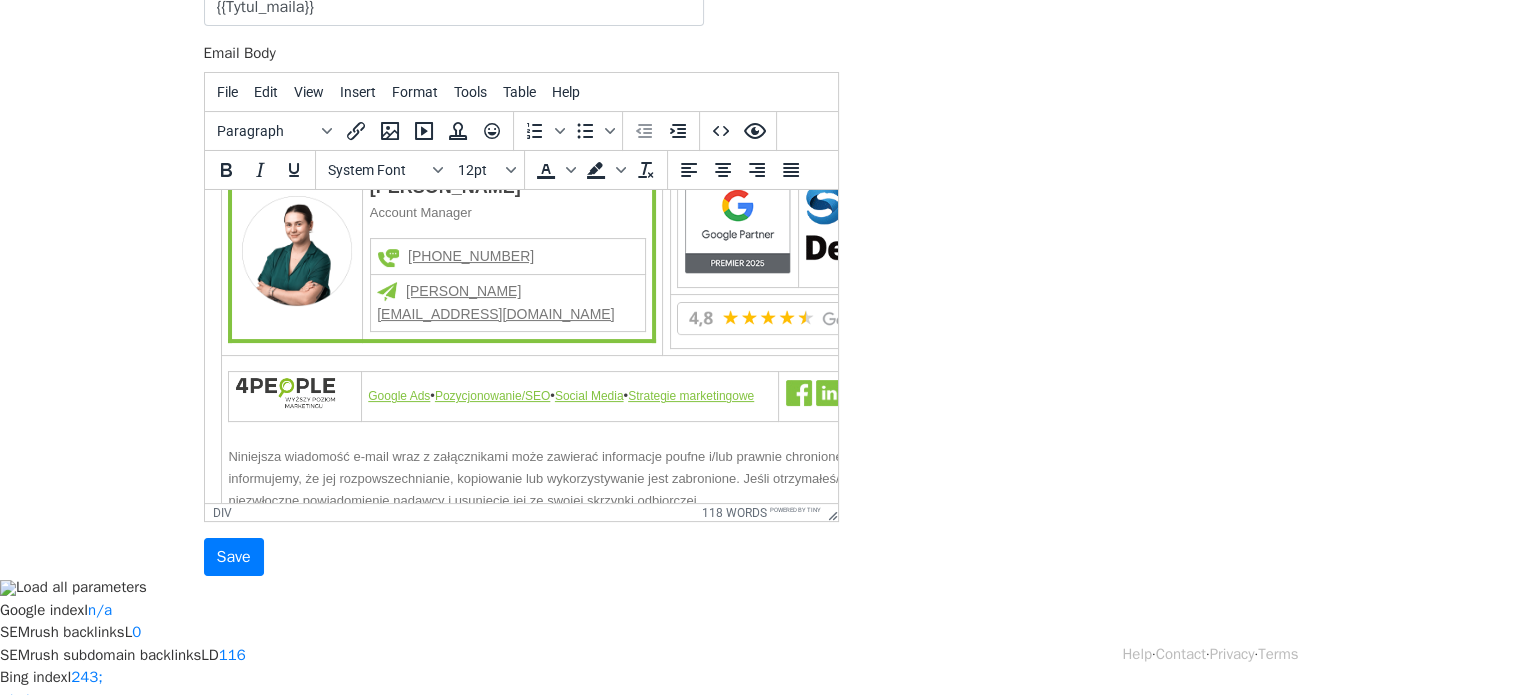 scroll, scrollTop: 190, scrollLeft: 0, axis: vertical 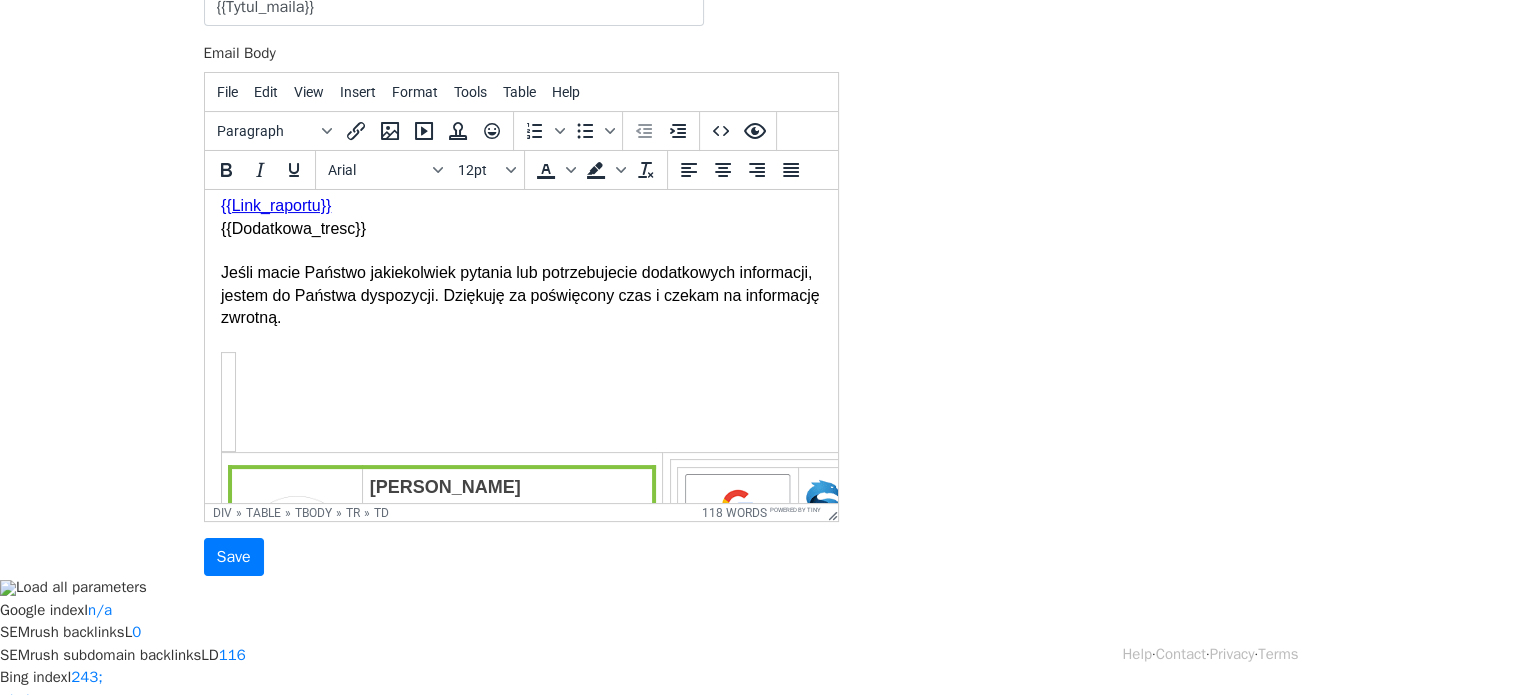 click at bounding box center [228, 401] 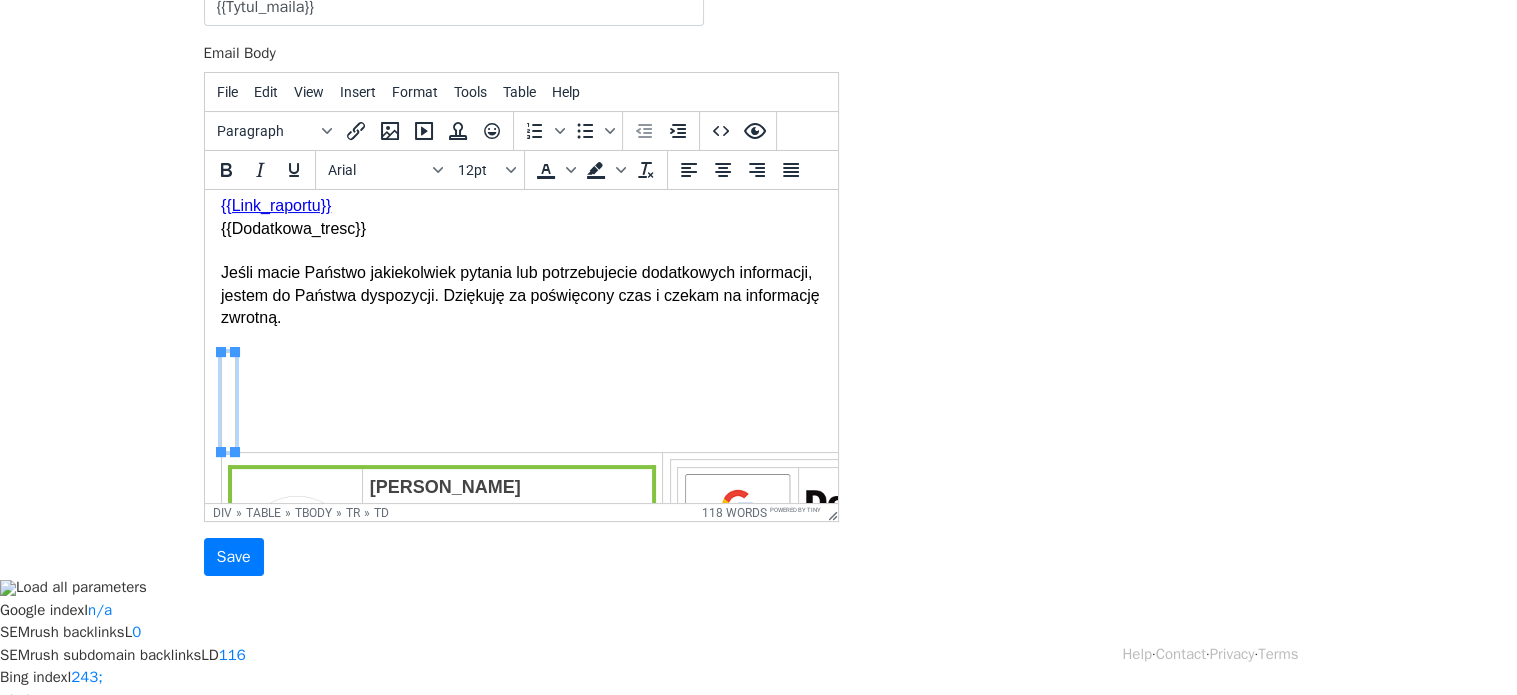 click on "mam przyjemność poinformować, że dostępny jest już kolejny raport z naszych działań marketingowych.  W raporcie znajdziecie Państwo szczegółowe informacje na temat naszych ostatnich aktywności, wyników i wniosków. ﻿ {{Link_raportu}} {{Dodatkowa_tresc}} Jeśli macie Państwo jakiekolwiek pytania lub potrzebujecie dodatkowych informacji, jestem do Państwa dyspozycji. Dziękuję za poświęcony czas i czekam na informację zwrotną. Sara Guzik Account Manager    +48 533 178 549    s.guzik@4people.pl Google Ads  •  Pozycjonowanie/SEO  •  Social Media  •  Strategie marketingowe           Niniejsza wiadomość e-mail wraz z załącznikami może zawierać informacje poufne i/lub prawnie chronione. Jeśli nie jesteś adresatem tej wiadomości, informujemy, że jej rozpowszechnianie, kopiowanie lub wykorzystywanie jest zabronione. Jeśli otrzymałeś/aś tę wiadomość omyłkowo, prosimy o niezwłoczne powiadomienie nadawcy i usunięcie jej ze swojej skrzynki odbiorczej." at bounding box center (520, 450) 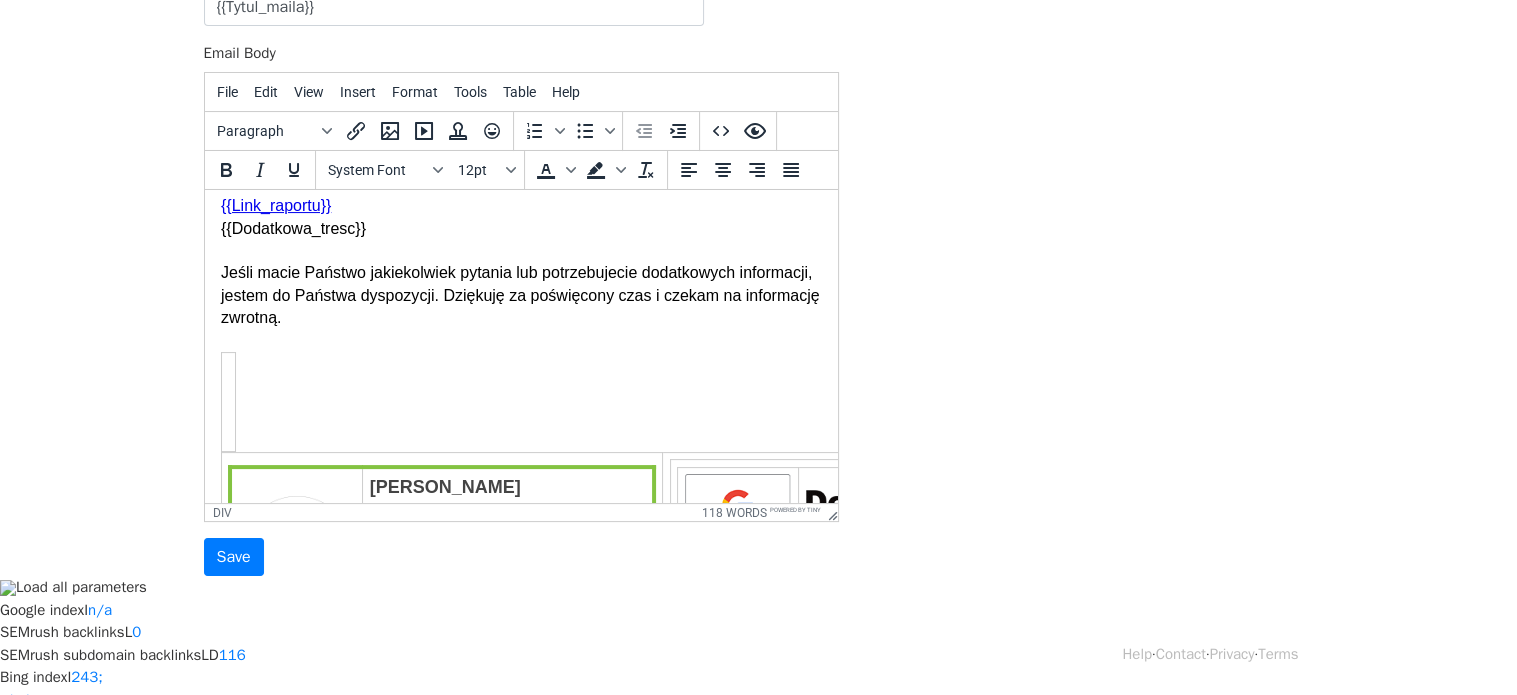 click on "Dzień dobry, mam przyjemność poinformować, że dostępny jest już kolejny raport z naszych działań marketingowych.  W raporcie znajdziecie Państwo szczegółowe informacje na temat naszych ostatnich aktywności, wyników i wniosków. ﻿ {{Link_raportu}} {{Dodatkowa_tresc}} Jeśli macie Państwo jakiekolwiek pytania lub potrzebujecie dodatkowych informacji, jestem do Państwa dyspozycji. Dziękuję za poświęcony czas i czekam na informację zwrotną. Sara Guzik Account Manager    +48 533 178 549    s.guzik@4people.pl Google Ads  •  Pozycjonowanie/SEO  •  Social Media  •  Strategie marketingowe" at bounding box center [520, 440] 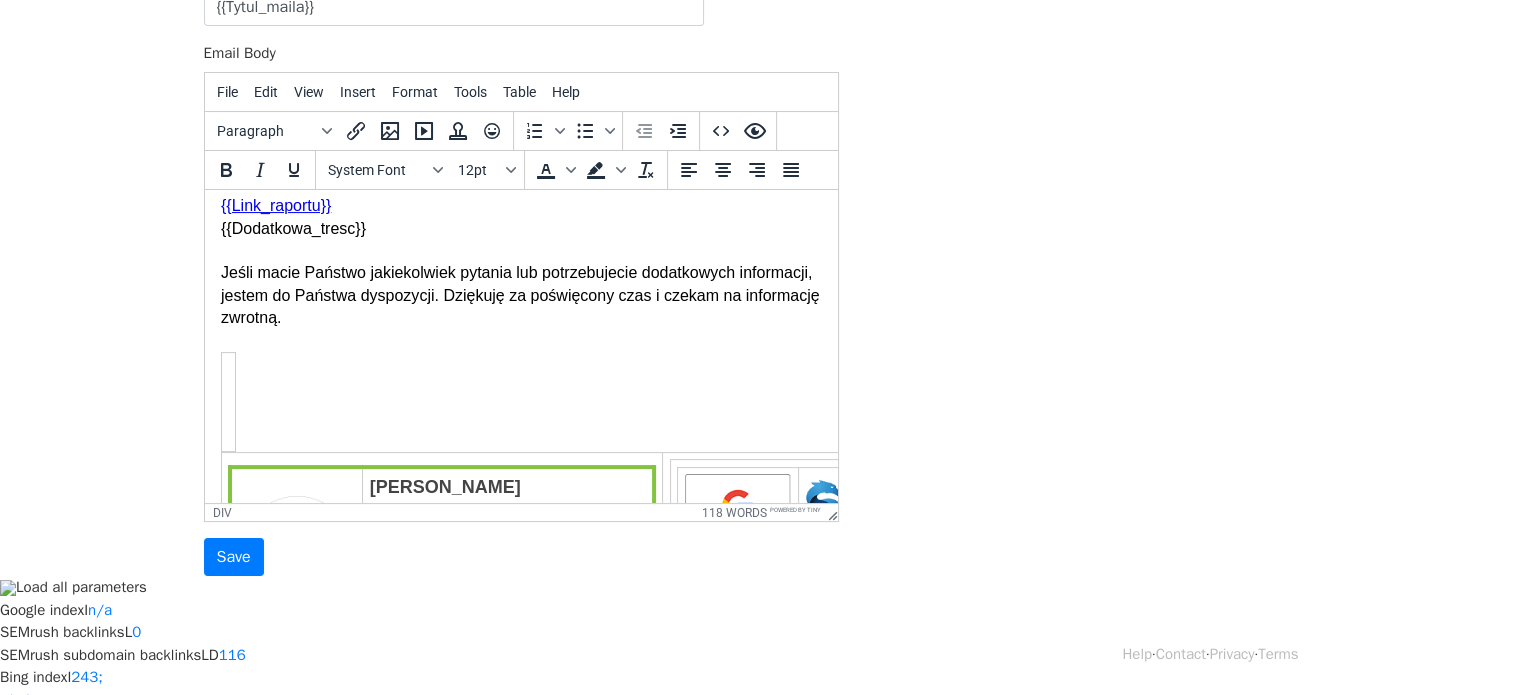 scroll, scrollTop: 141, scrollLeft: 0, axis: vertical 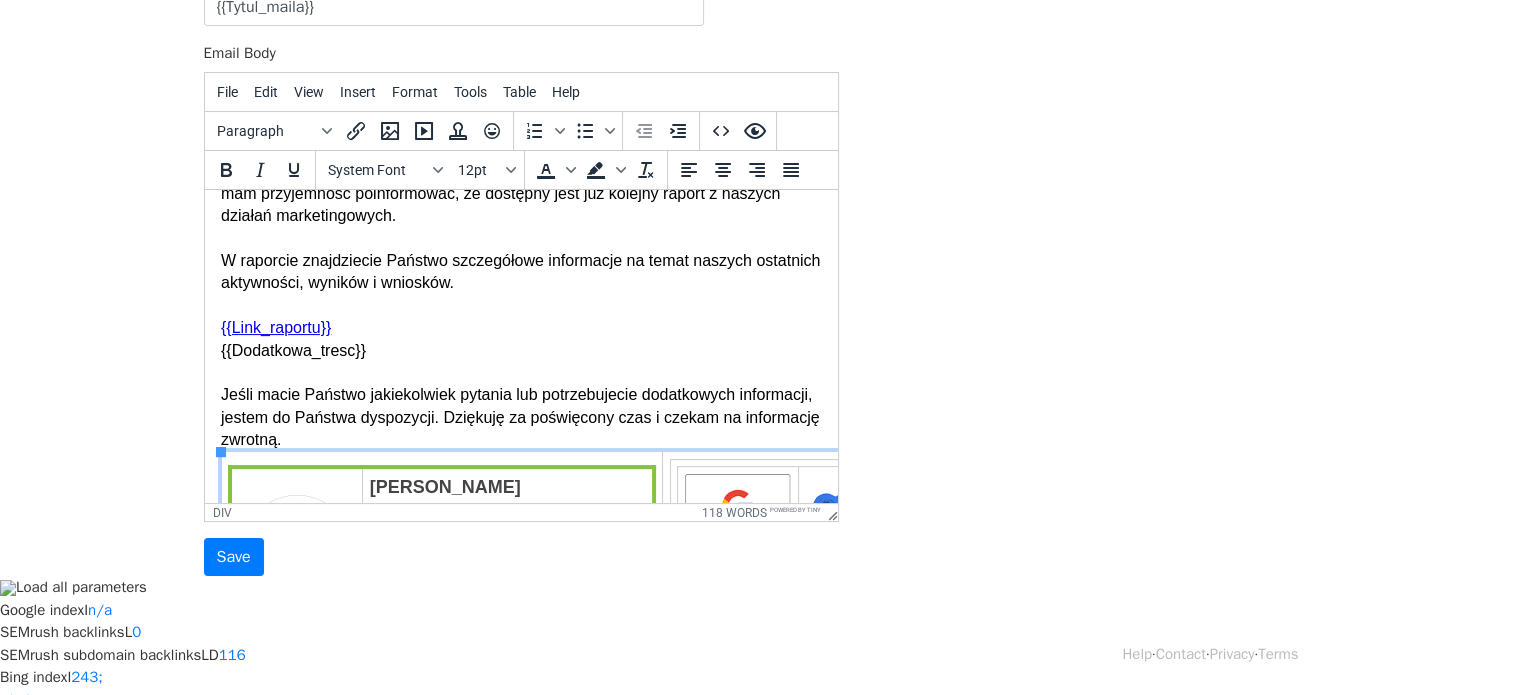 click on "mam przyjemność poinformować, że dostępny jest już kolejny raport z naszych działań marketingowych.  W raporcie znajdziecie Państwo szczegółowe informacje na temat naszych ostatnich aktywności, wyników i wniosków. {{Link_raportu}} {{Dodatkowa_tresc}} Jeśli macie Państwo jakiekolwiek pytania lub potrzebujecie dodatkowych informacji, jestem do Państwa dyspozycji. Dziękuję za poświęcony czas i czekam na informację zwrotną. Sara Guzik Account Manager    +48 533 178 549    s.guzik@4people.pl Google Ads  •  Pozycjonowanie/SEO  •  Social Media  •  Strategie marketingowe           Niniejsza wiadomość e-mail wraz z załącznikami może zawierać informacje poufne i/lub prawnie chronione. Jeśli nie jesteś adresatem tej wiadomości, informujemy, że jej rozpowszechnianie, kopiowanie lub wykorzystywanie jest zabronione. Jeśli otrzymałeś/aś tę wiadomość omyłkowo, prosimy o niezwłoczne powiadomienie nadawcy i usunięcie jej ze swojej skrzynki odbiorczej." at bounding box center (520, 511) 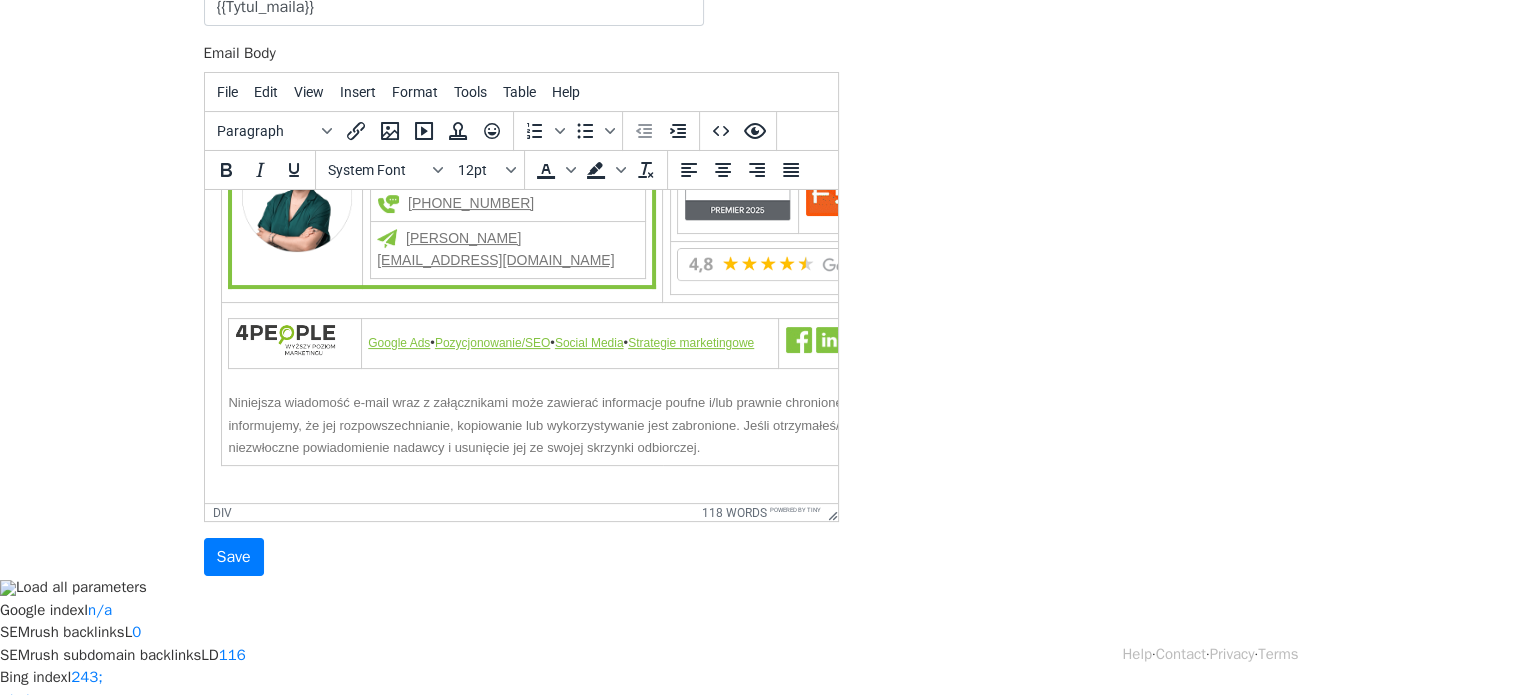scroll, scrollTop: 455, scrollLeft: 0, axis: vertical 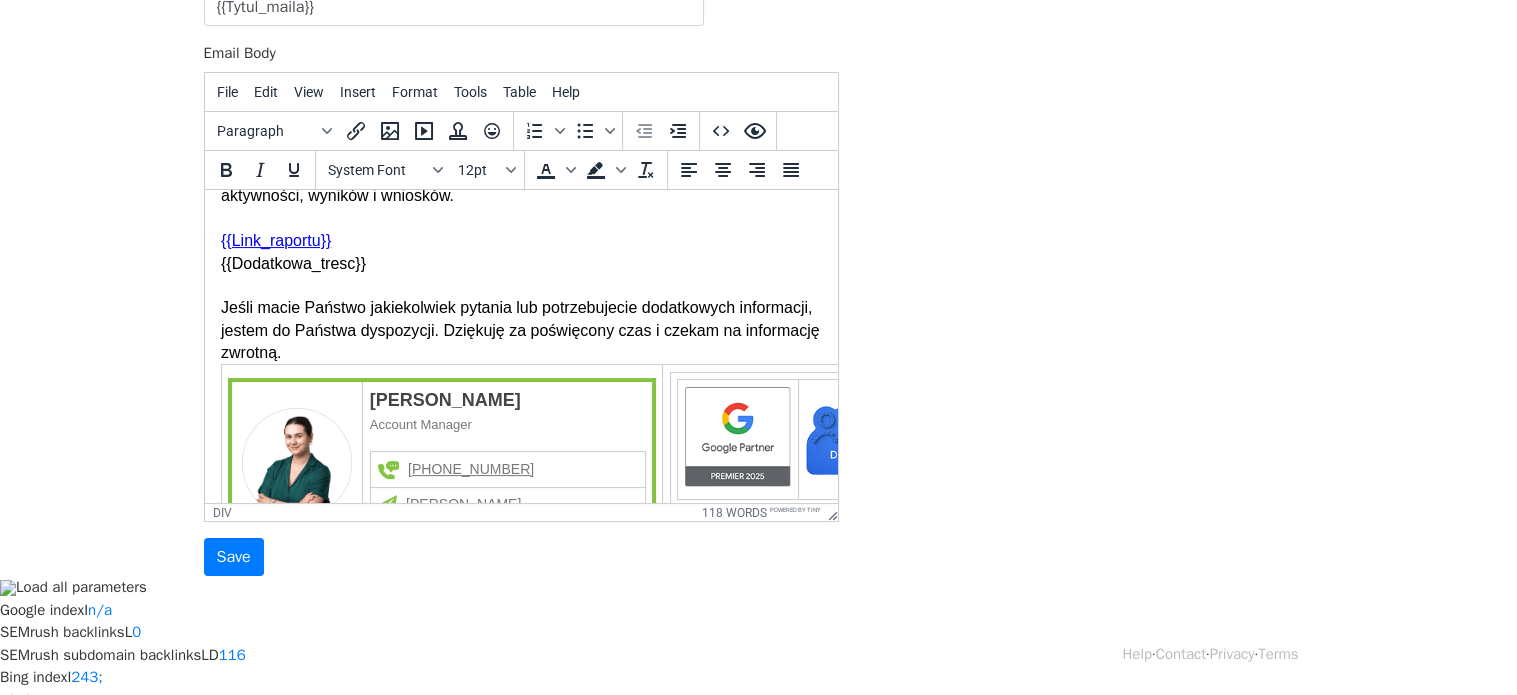 click on "mam przyjemność poinformować, że dostępny jest już kolejny raport z naszych działań marketingowych.  W raporcie znajdziecie Państwo szczegółowe informacje na temat naszych ostatnich aktywności, wyników i wniosków. {{Link_raportu}} {{Dodatkowa_tresc}} Jeśli macie Państwo jakiekolwiek pytania lub potrzebujecie dodatkowych informacji, jestem do Państwa dyspozycji. Dziękuję za poświęcony czas i czekam na informację zwrotną. Sara Guzik Account Manager    +48 533 178 549    s.guzik@4people.pl Google Ads  •  Pozycjonowanie/SEO  •  Social Media  •  Strategie marketingowe           Niniejsza wiadomość e-mail wraz z załącznikami może zawierać informacje poufne i/lub prawnie chronione. Jeśli nie jesteś adresatem tej wiadomości, informujemy, że jej rozpowszechnianie, kopiowanie lub wykorzystywanie jest zabronione. Jeśli otrzymałeś/aś tę wiadomość omyłkowo, prosimy o niezwłoczne powiadomienie nadawcy i usunięcie jej ze swojej skrzynki odbiorczej." at bounding box center [520, 424] 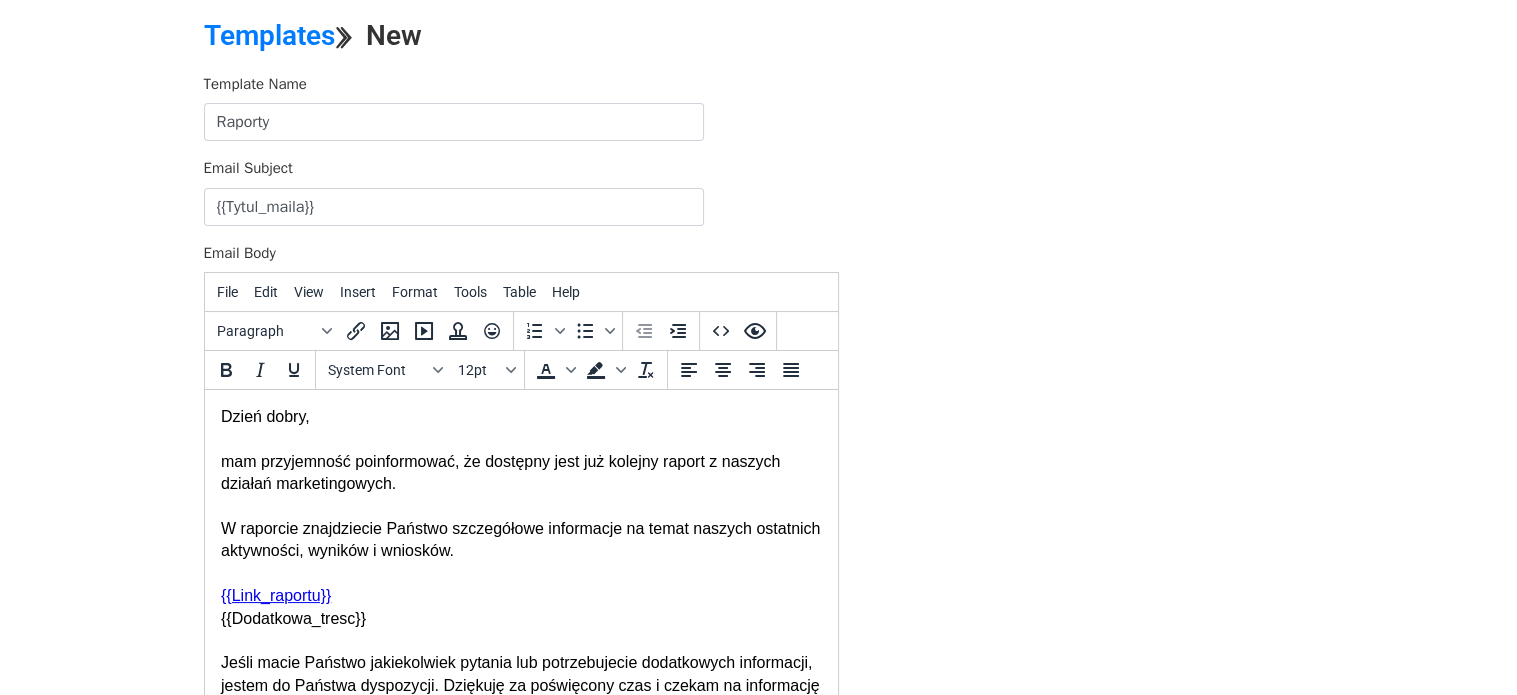 scroll, scrollTop: 314, scrollLeft: 0, axis: vertical 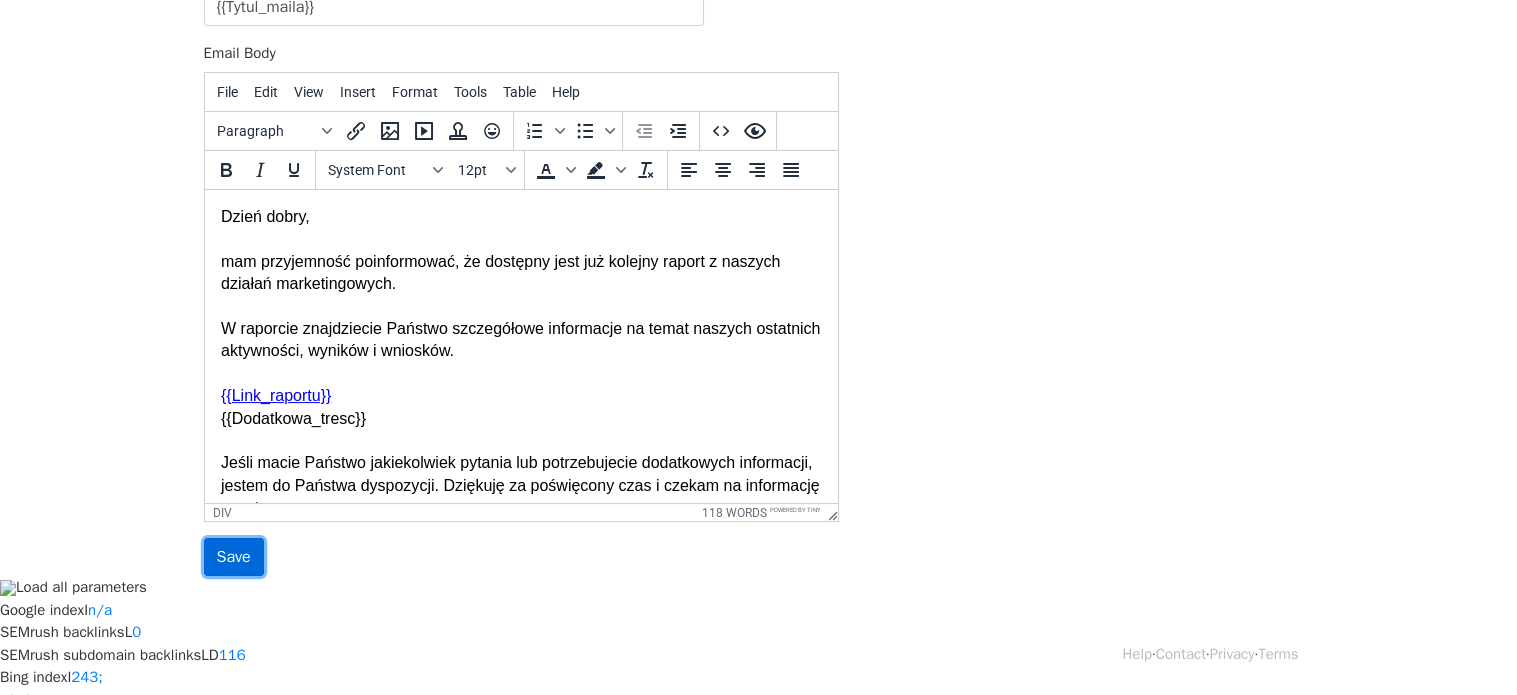 click on "Save" at bounding box center [234, 557] 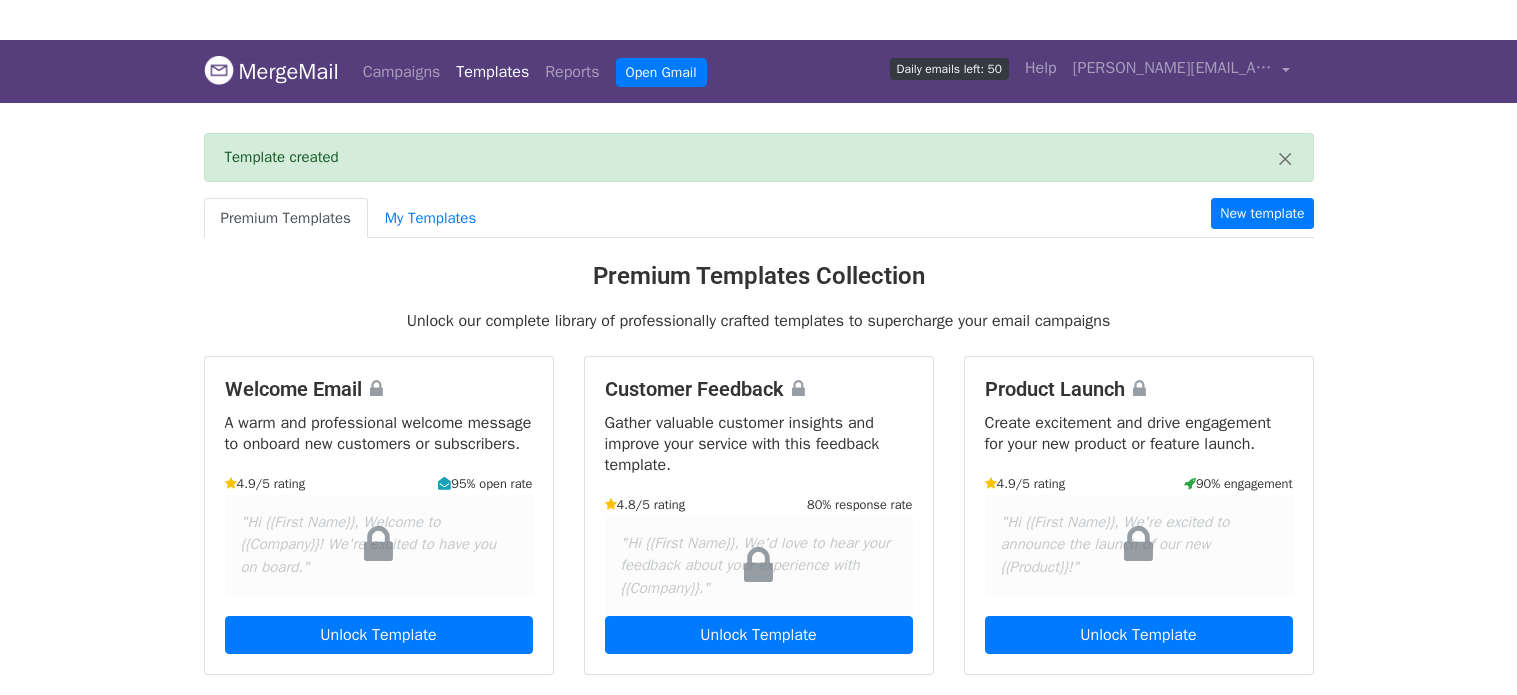 scroll, scrollTop: 0, scrollLeft: 0, axis: both 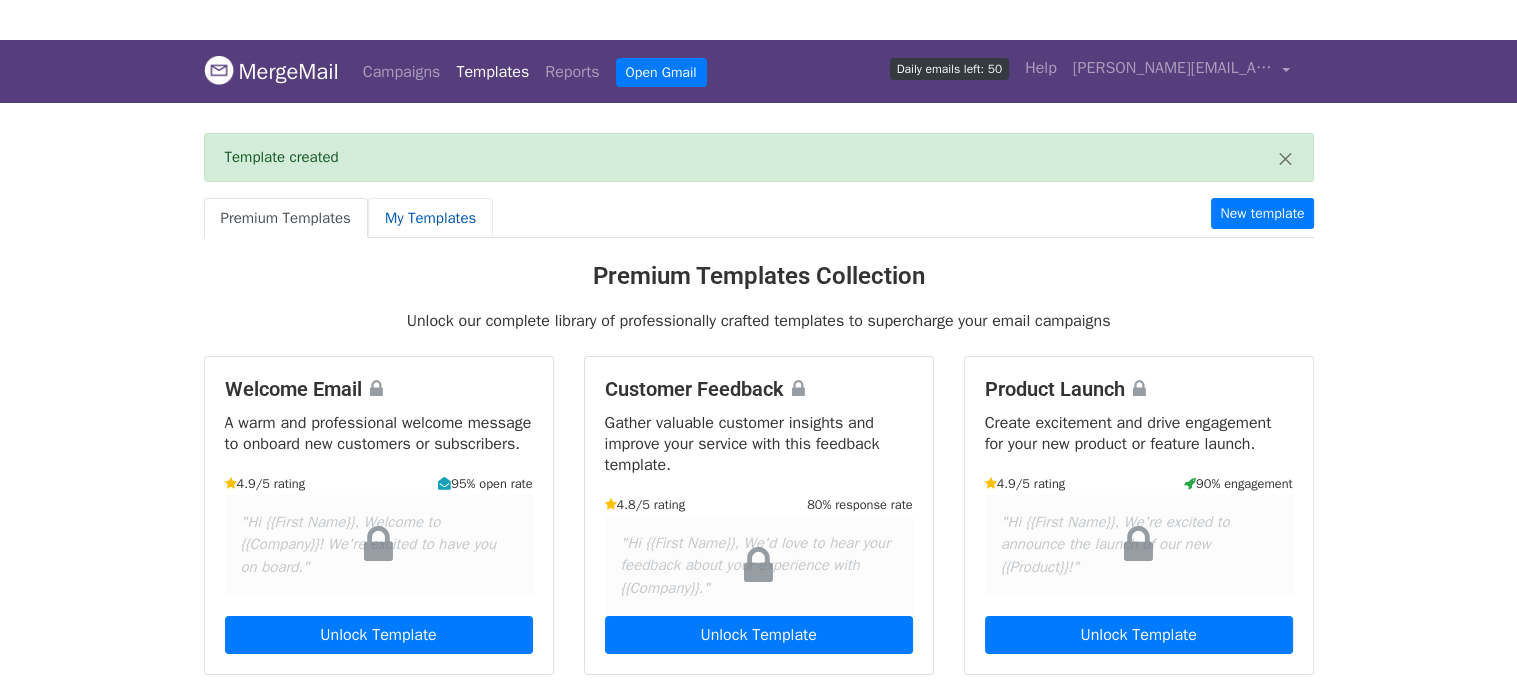 click on "My Templates" at bounding box center [430, 218] 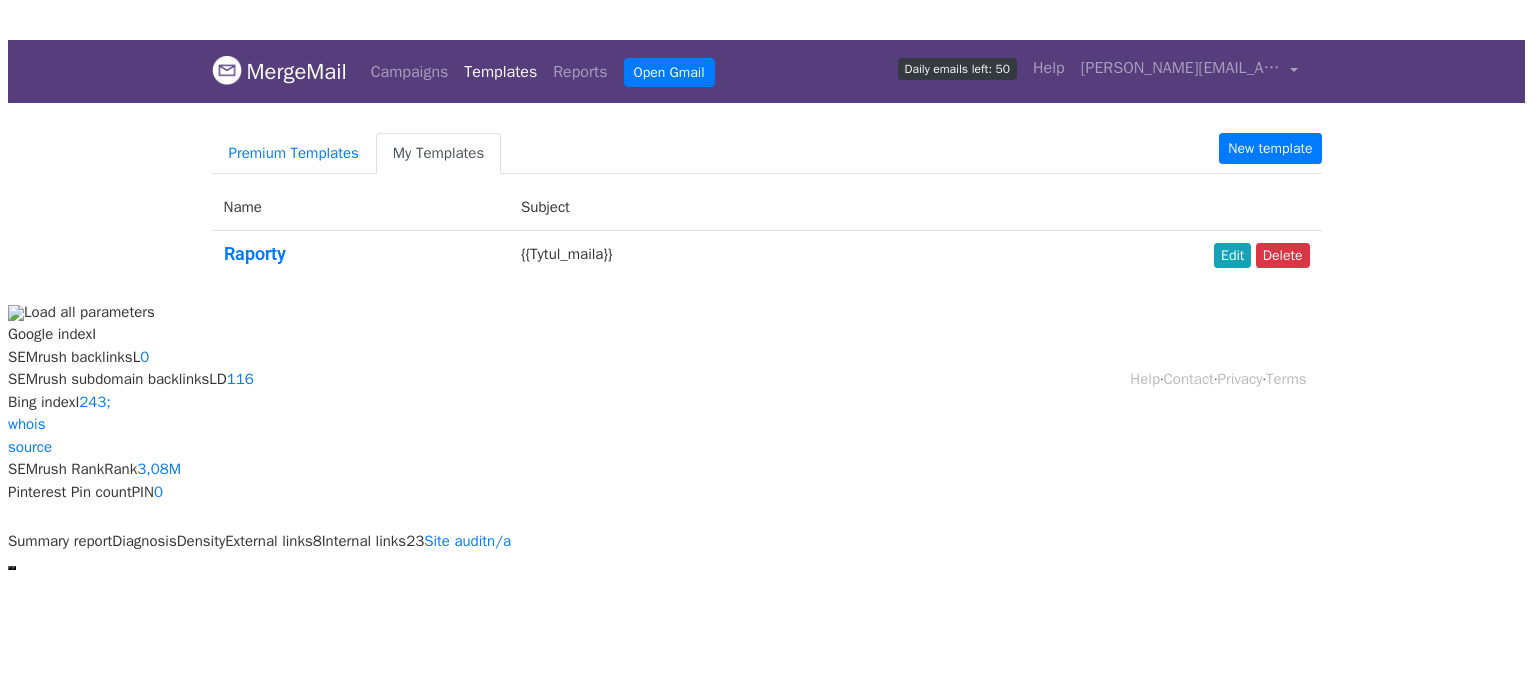 scroll, scrollTop: 0, scrollLeft: 0, axis: both 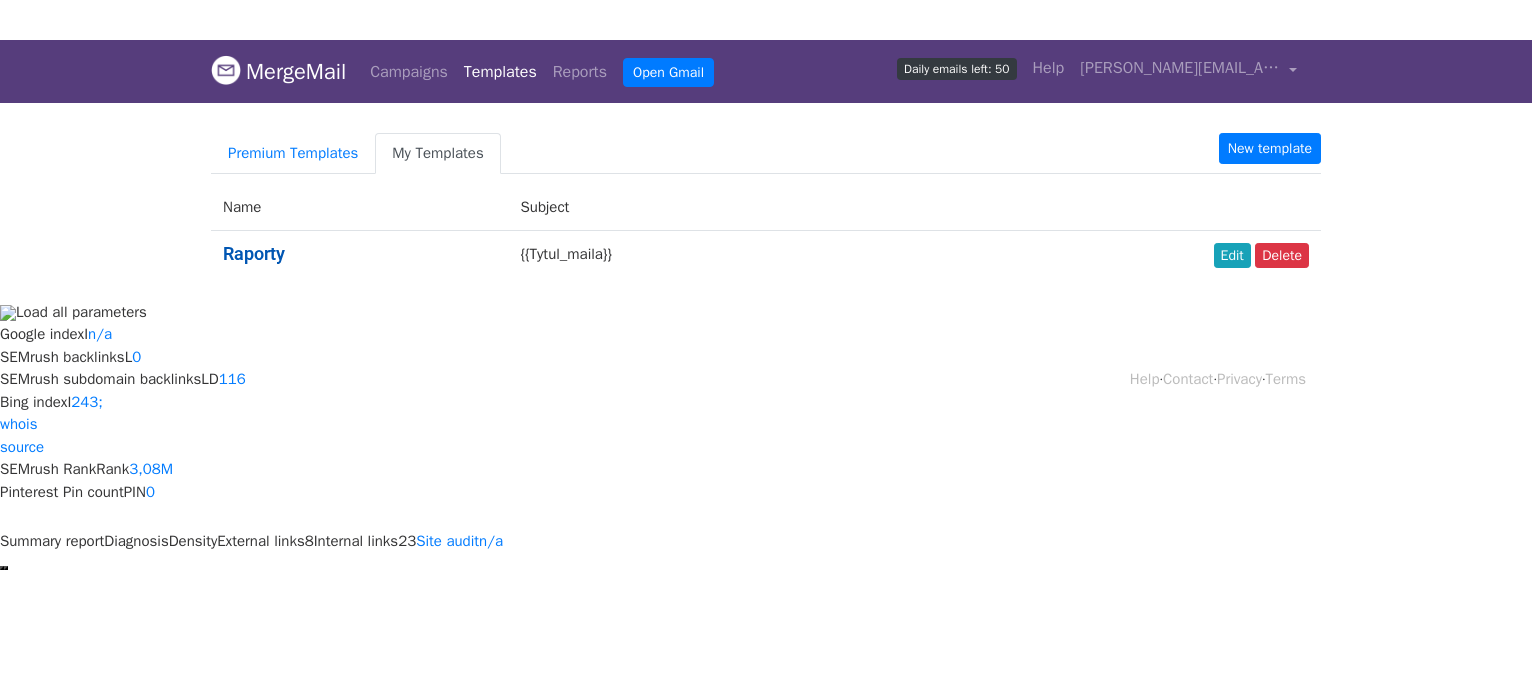 click on "Raporty" at bounding box center (254, 253) 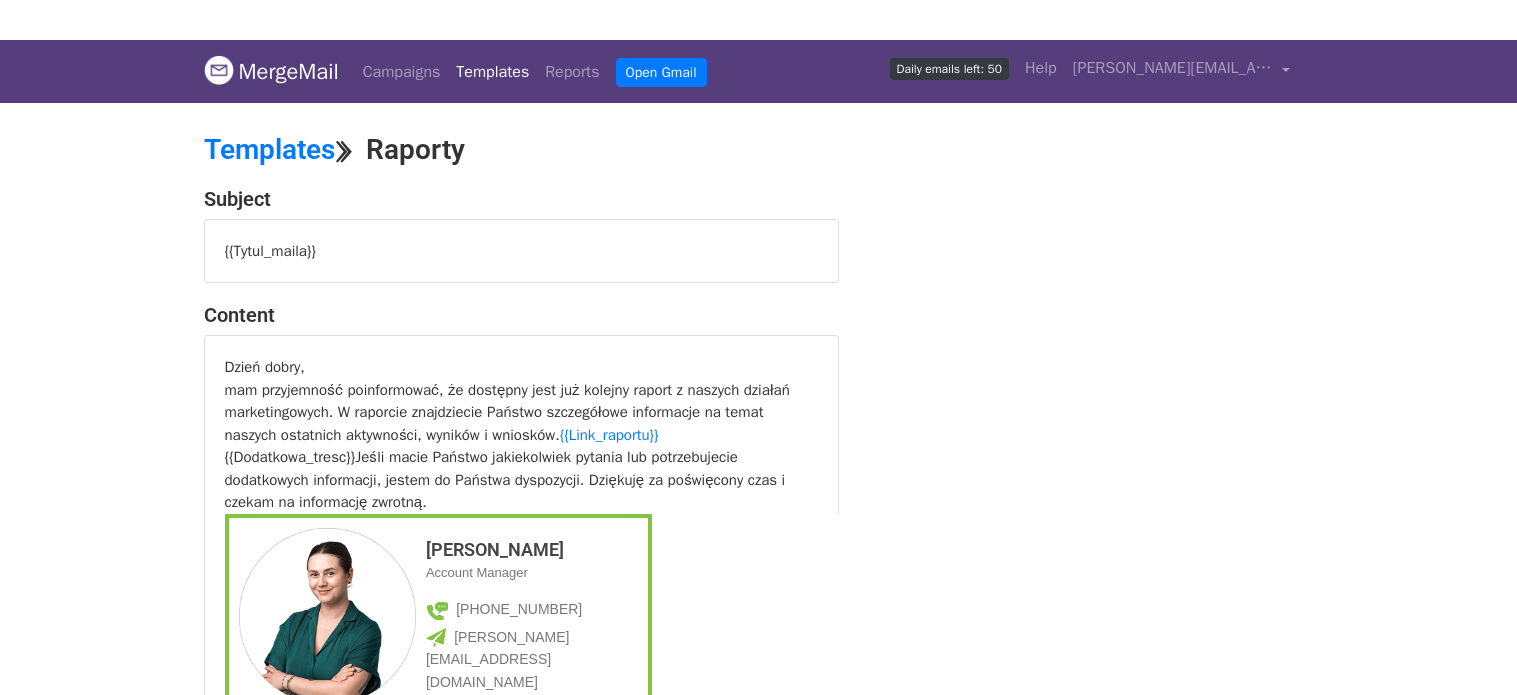 scroll, scrollTop: 0, scrollLeft: 0, axis: both 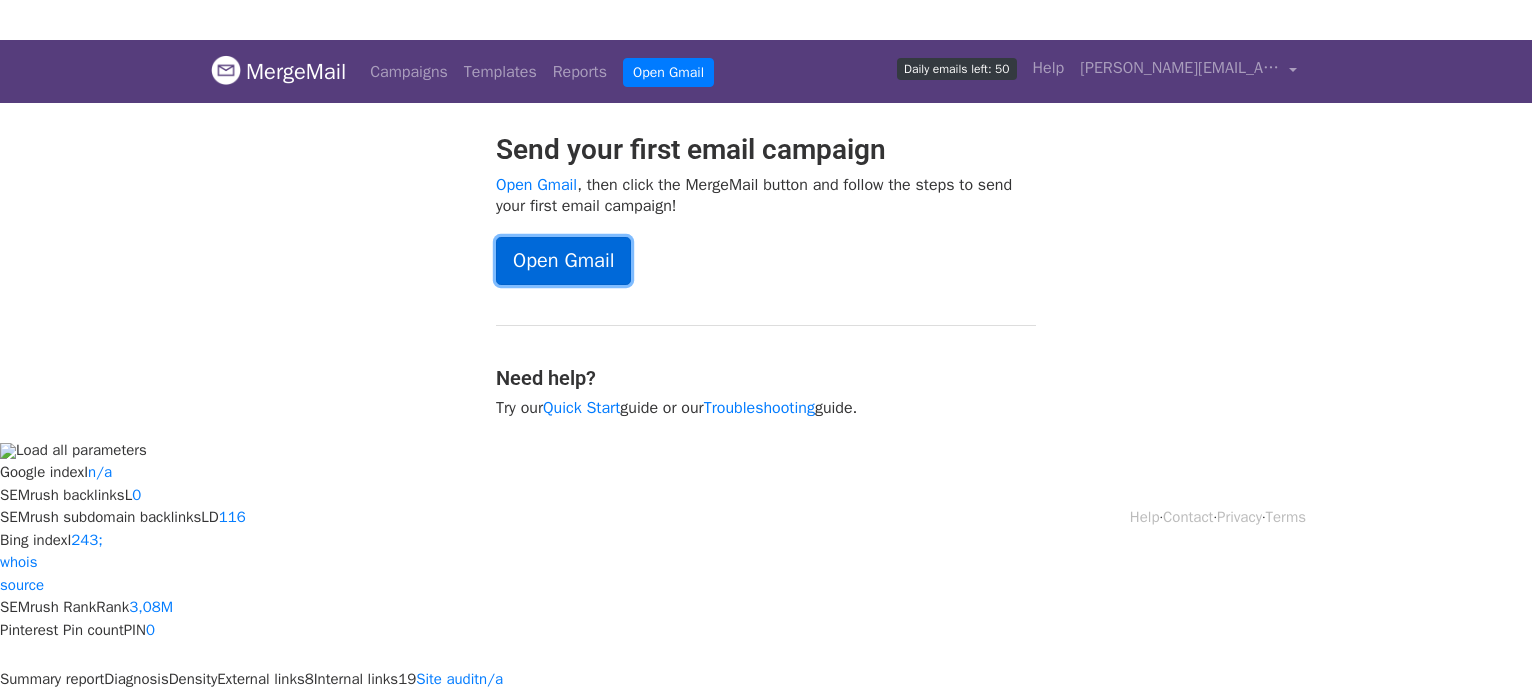 click on "Open Gmail" at bounding box center [563, 261] 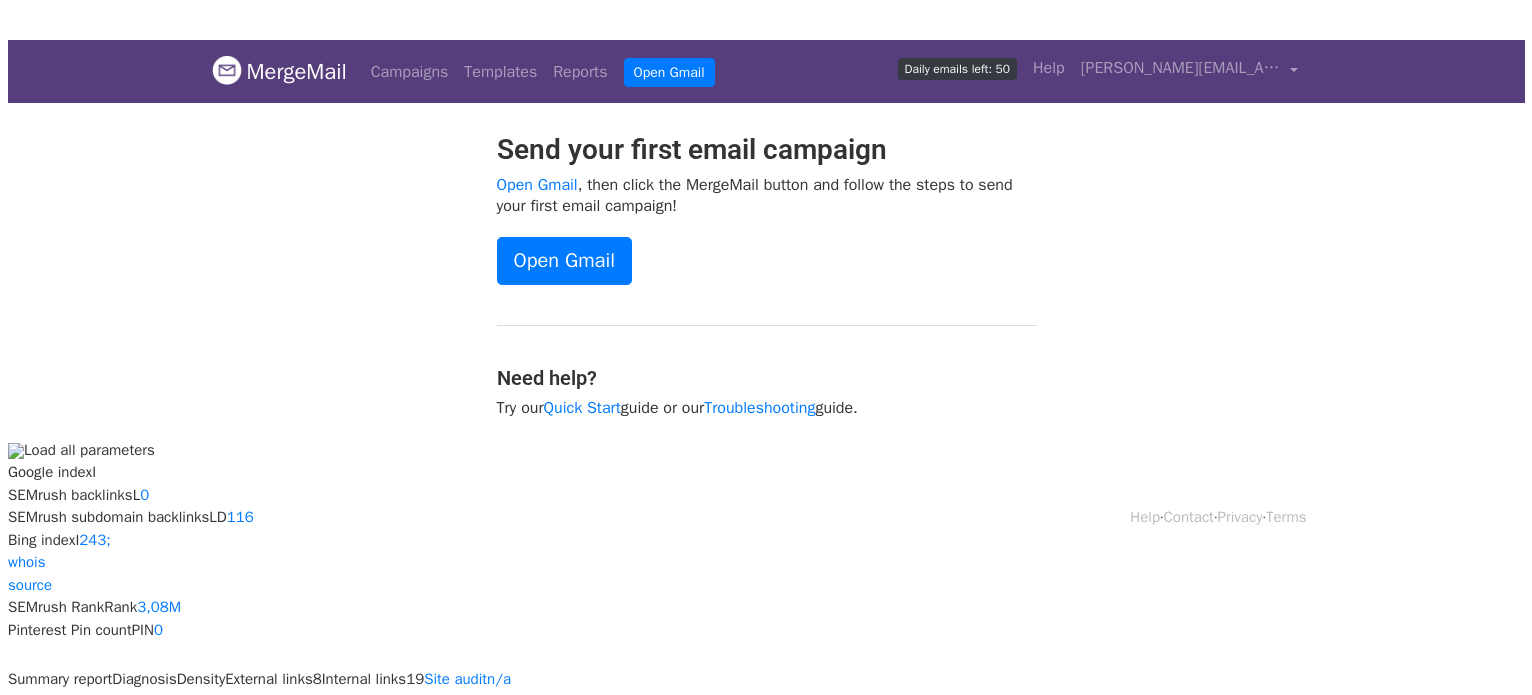 scroll, scrollTop: 0, scrollLeft: 0, axis: both 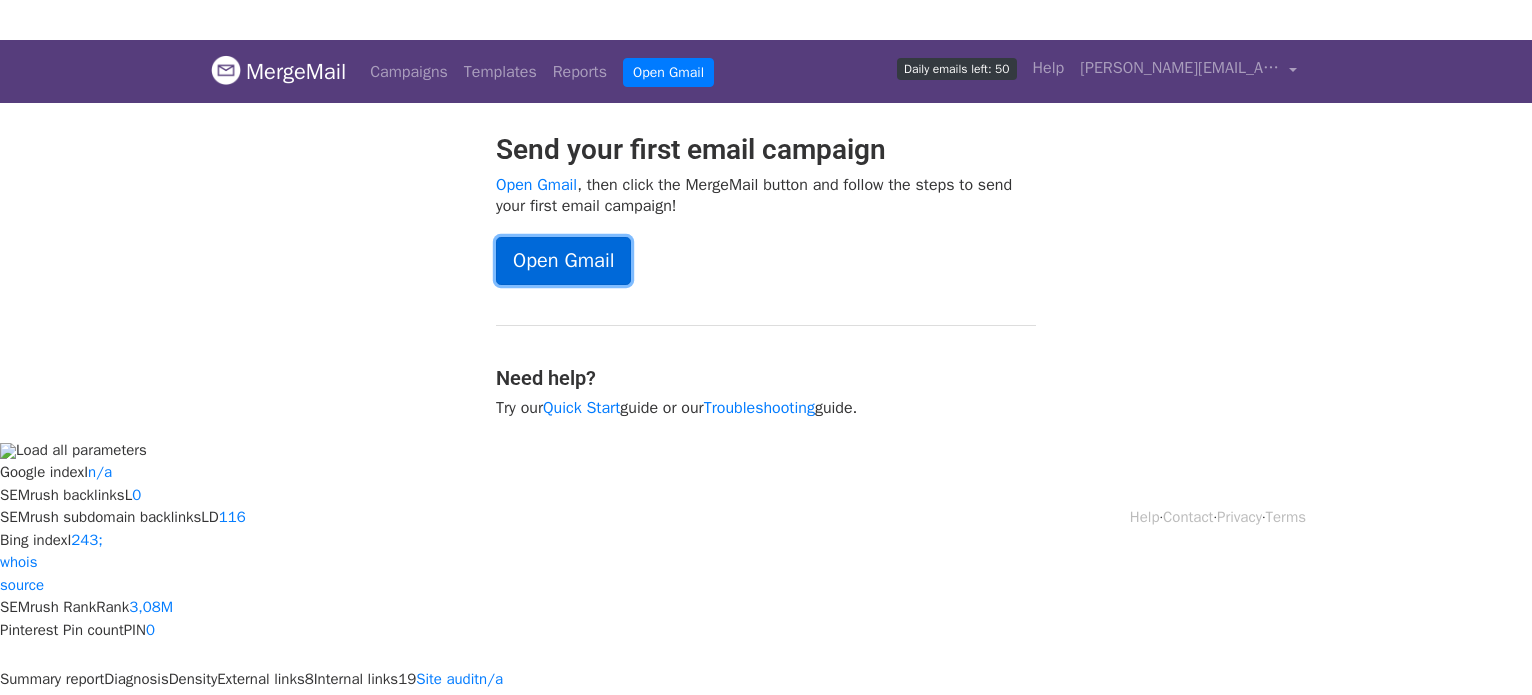 click on "Open Gmail" at bounding box center (563, 261) 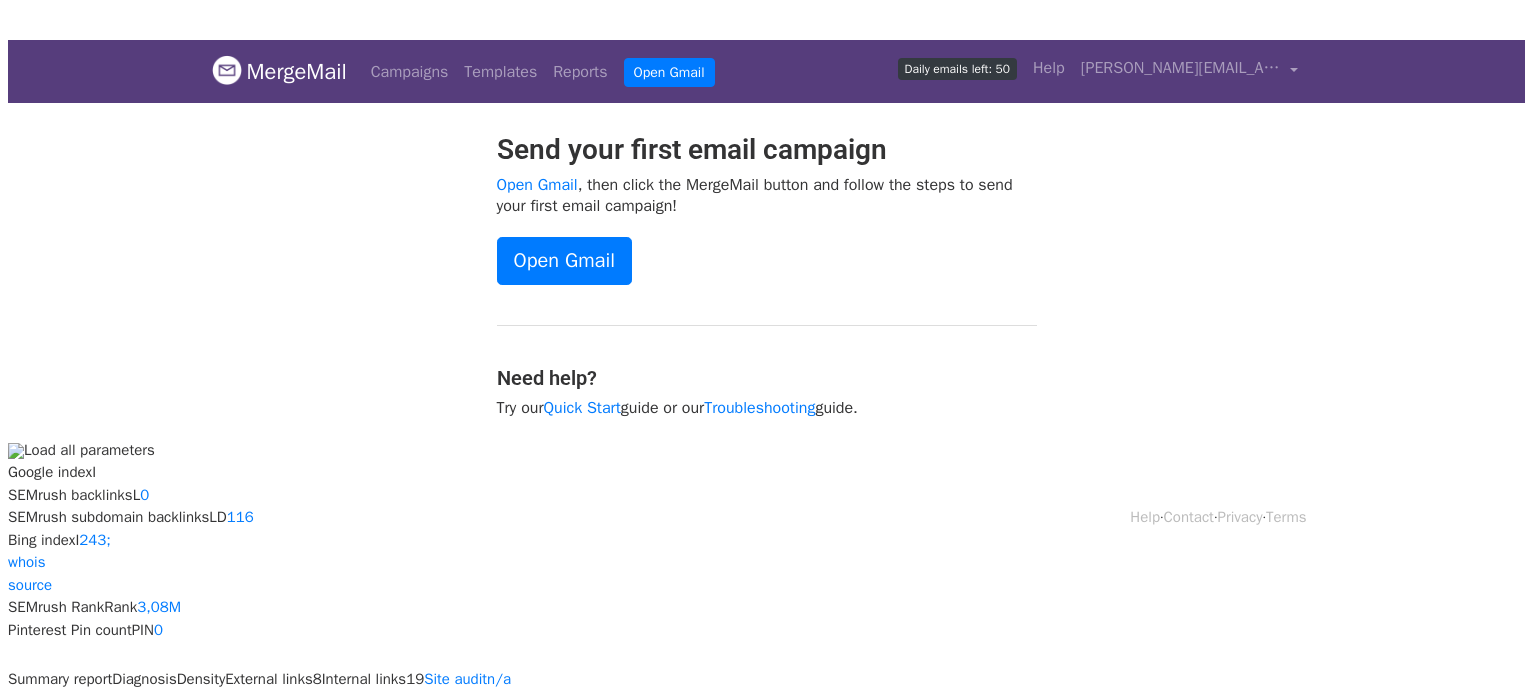 scroll, scrollTop: 0, scrollLeft: 0, axis: both 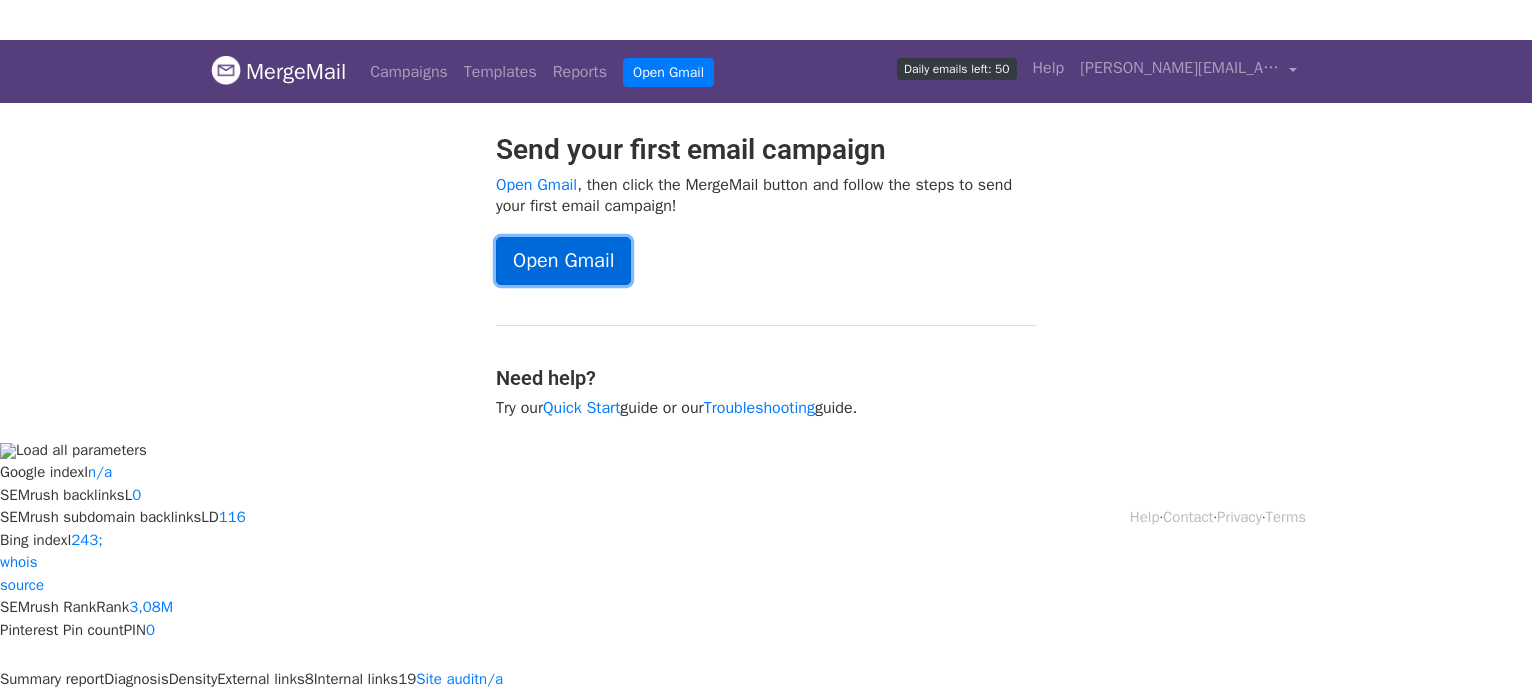 click on "Open Gmail" at bounding box center (563, 261) 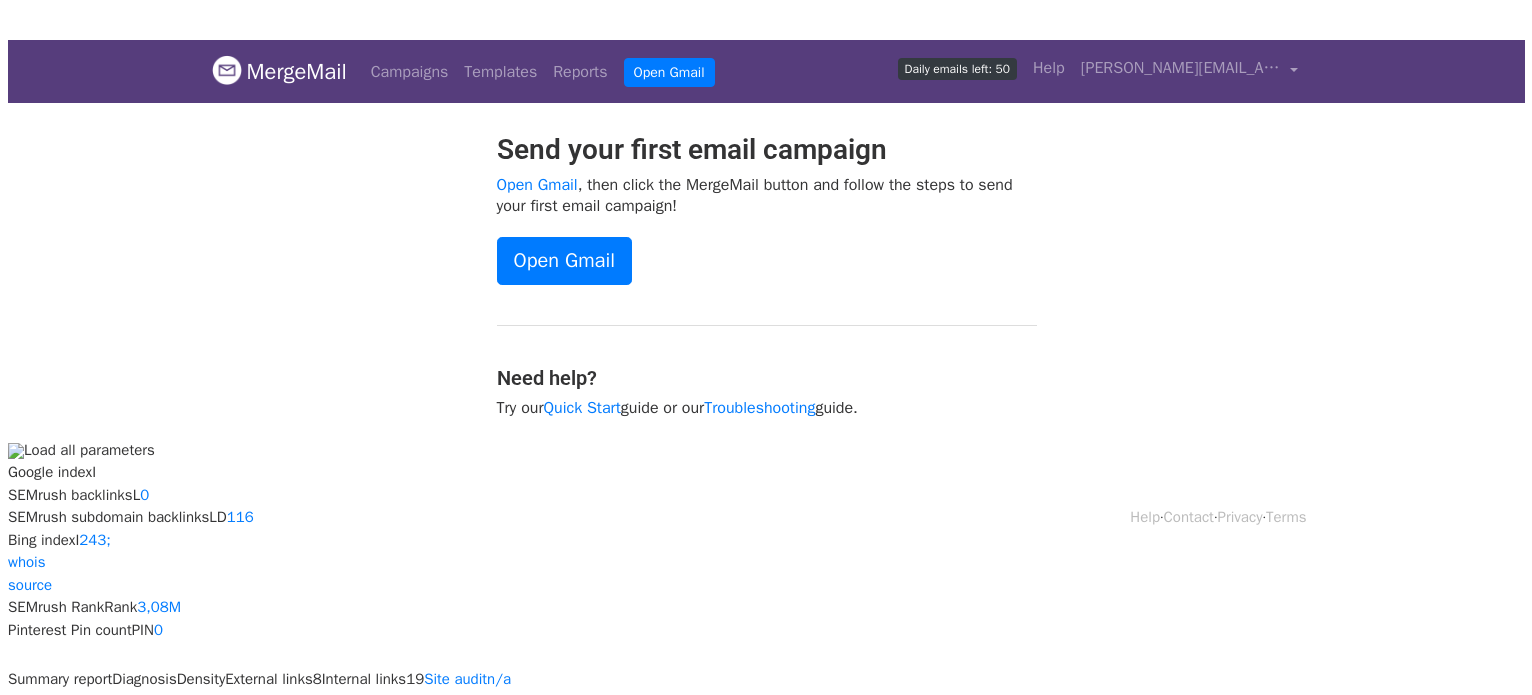 scroll, scrollTop: 0, scrollLeft: 0, axis: both 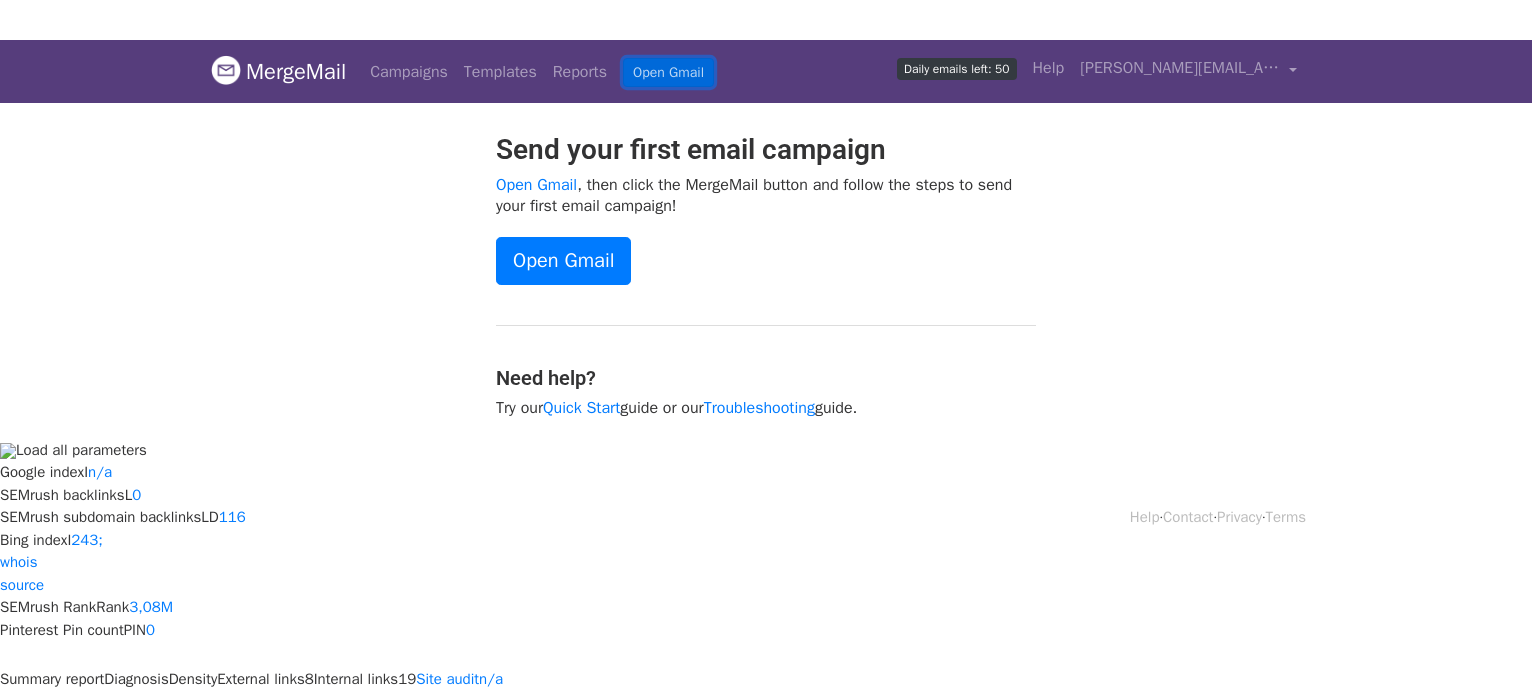 click on "Open Gmail" at bounding box center (668, 72) 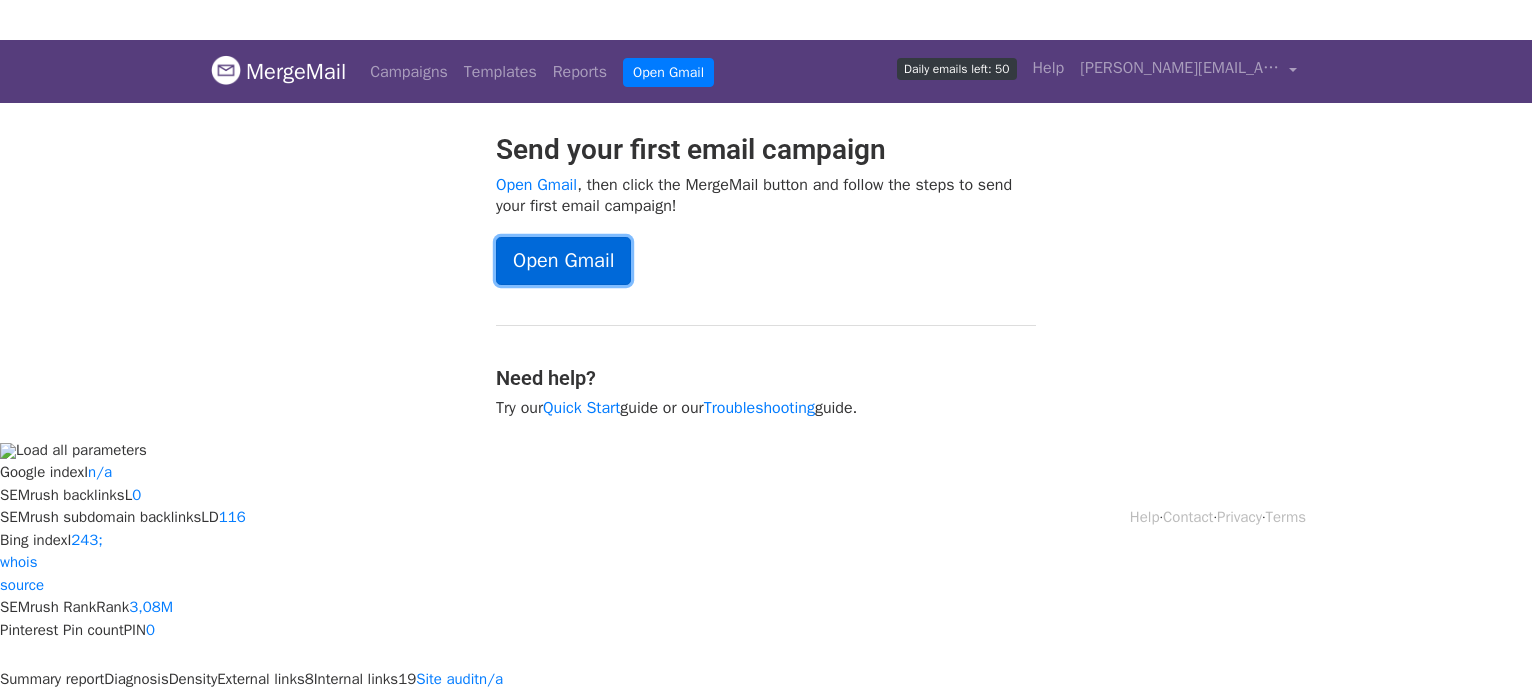 click on "Open Gmail" at bounding box center (563, 261) 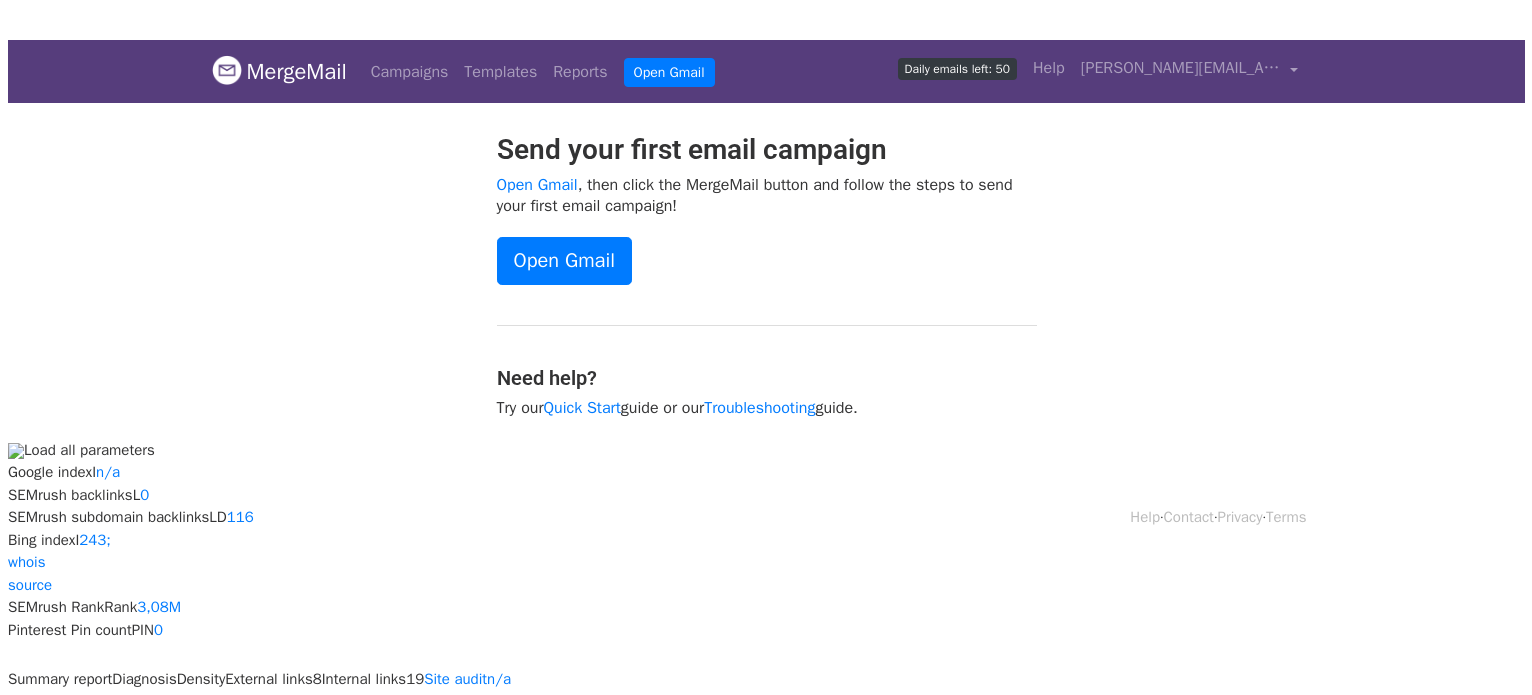 scroll, scrollTop: 0, scrollLeft: 0, axis: both 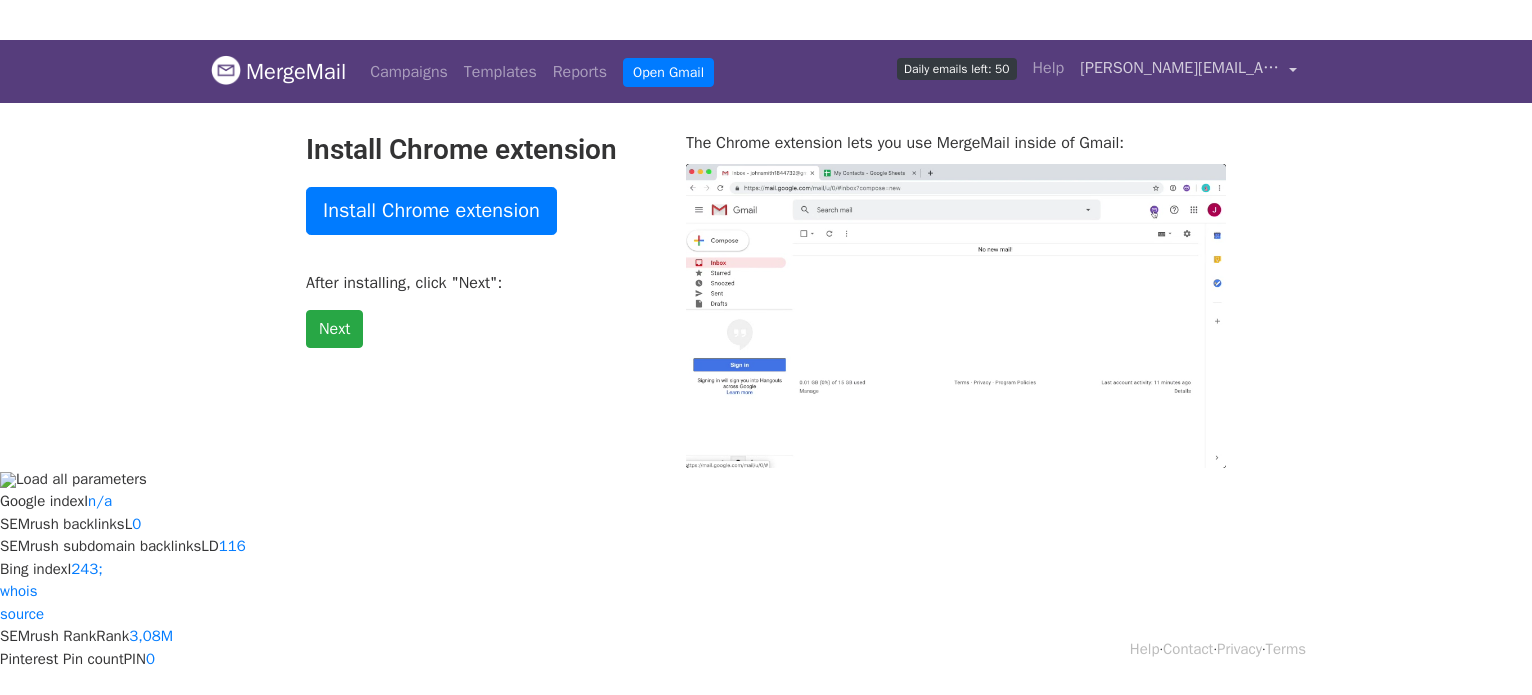 click on "[PERSON_NAME][EMAIL_ADDRESS][DOMAIN_NAME]" at bounding box center (1180, 68) 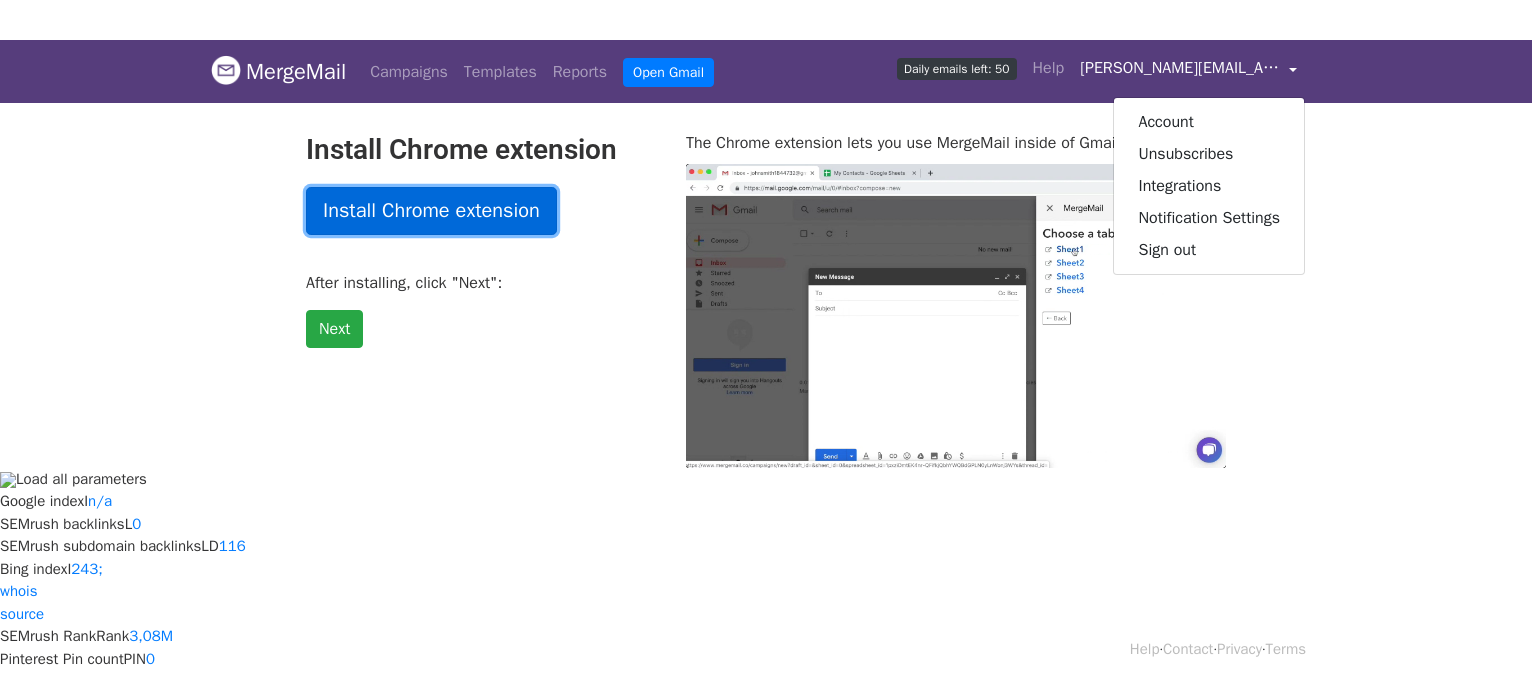 click on "Install Chrome extension" at bounding box center (431, 211) 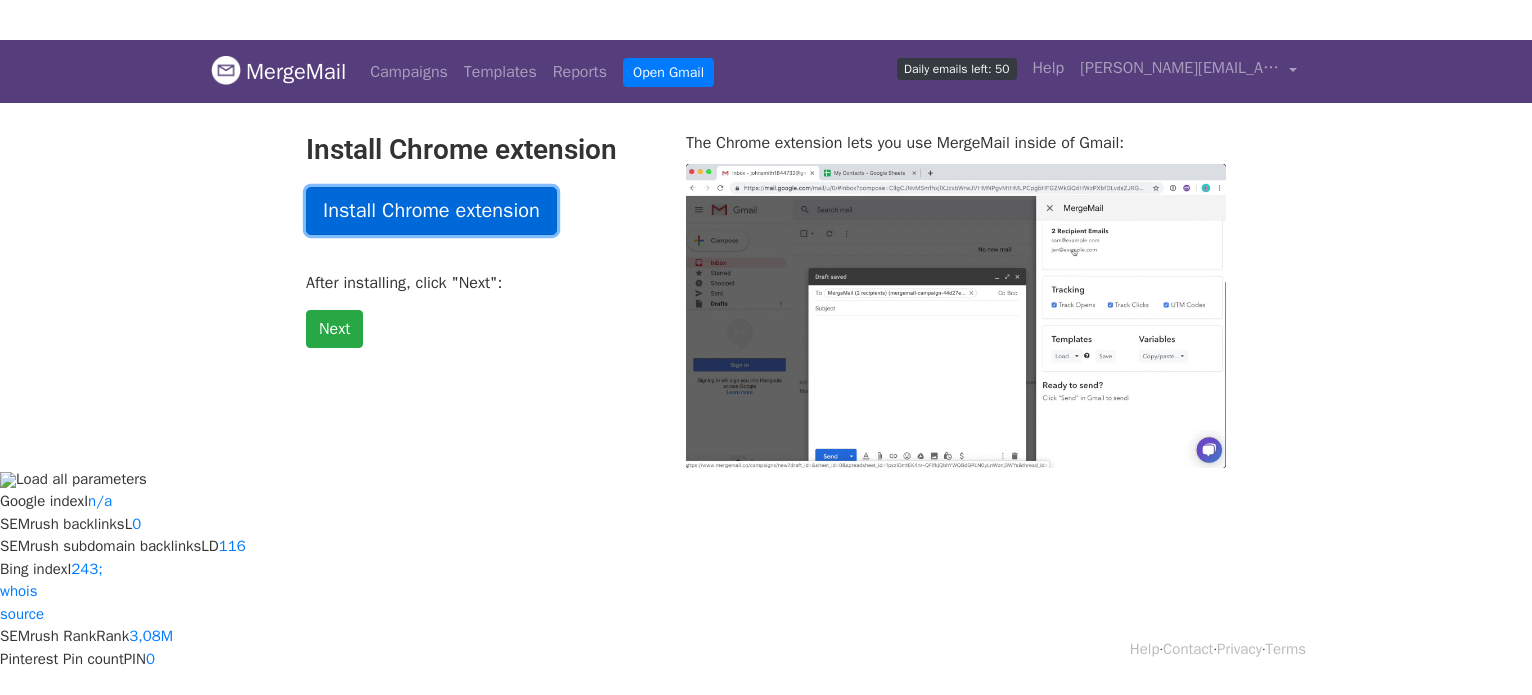 type on "49.5" 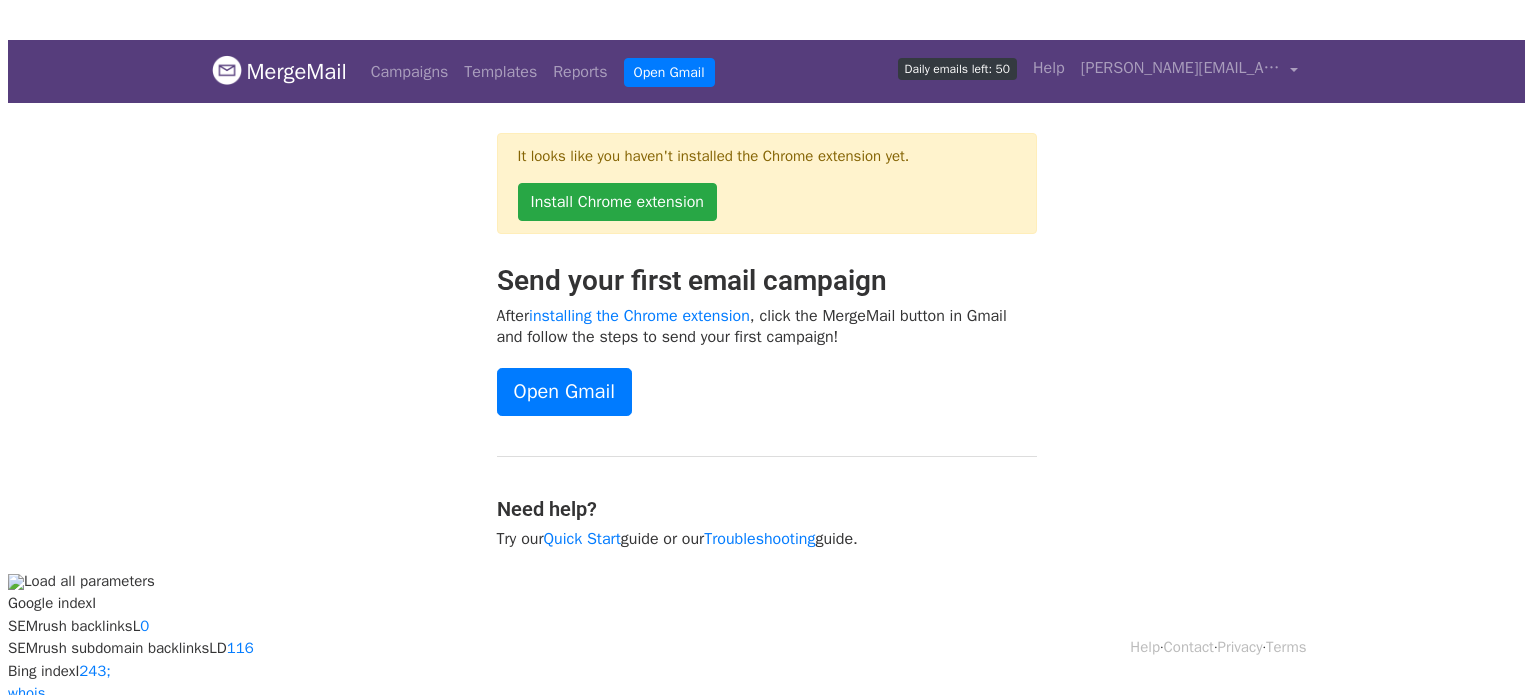scroll, scrollTop: 0, scrollLeft: 0, axis: both 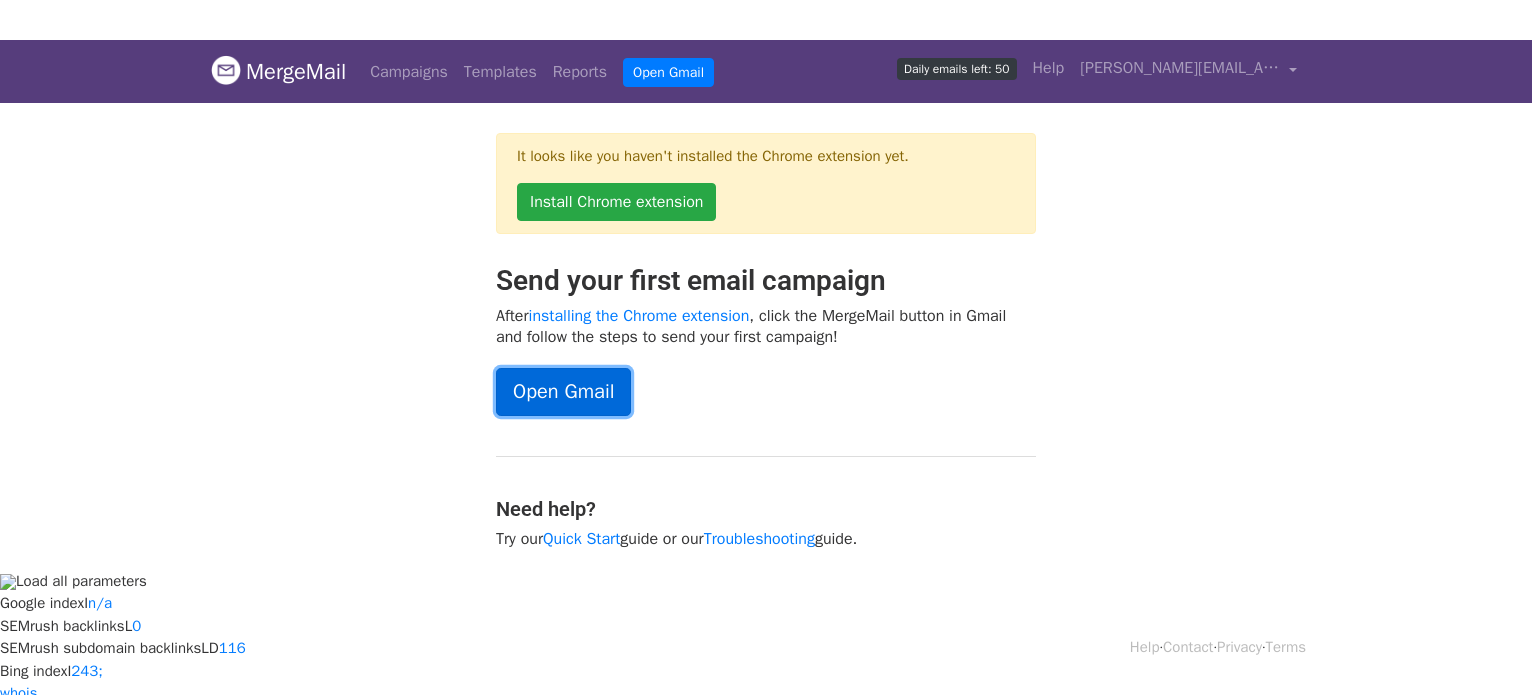 click on "Open Gmail" at bounding box center (563, 392) 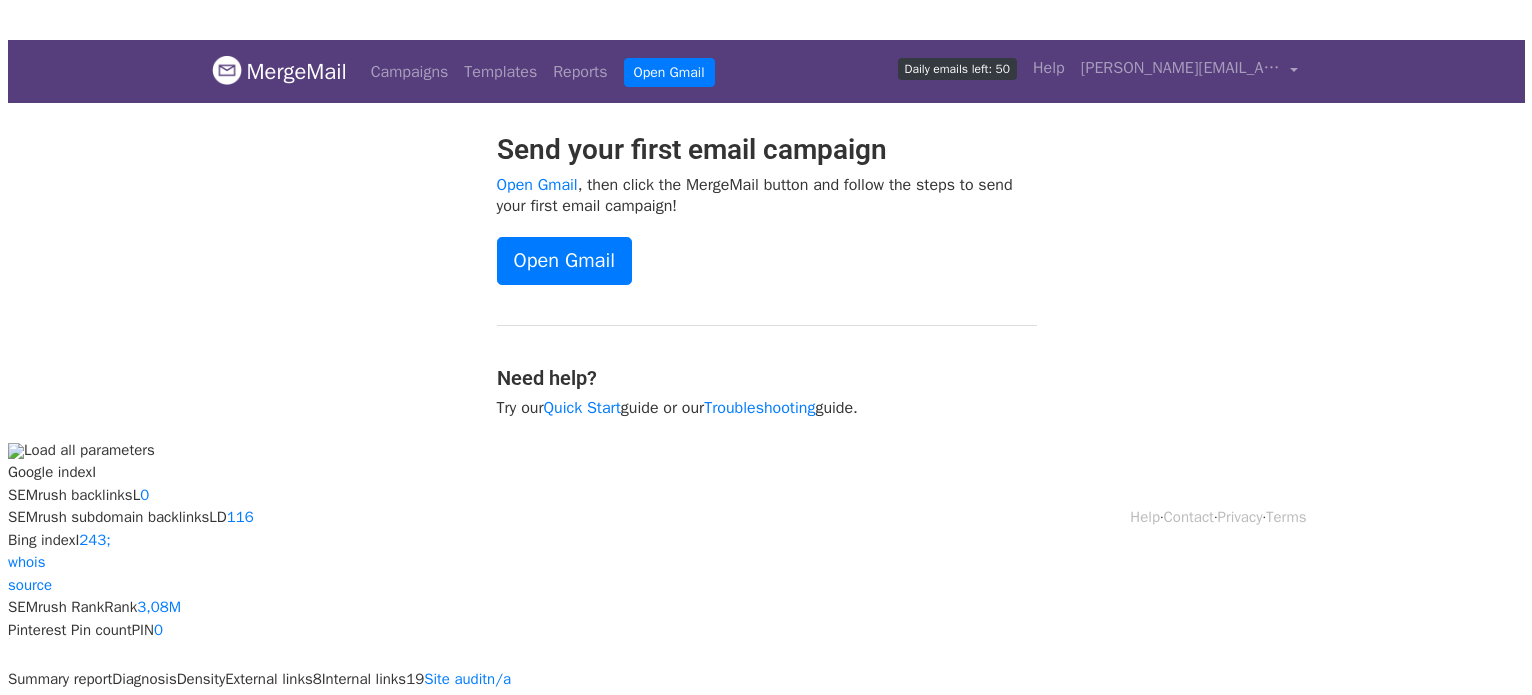 scroll, scrollTop: 0, scrollLeft: 0, axis: both 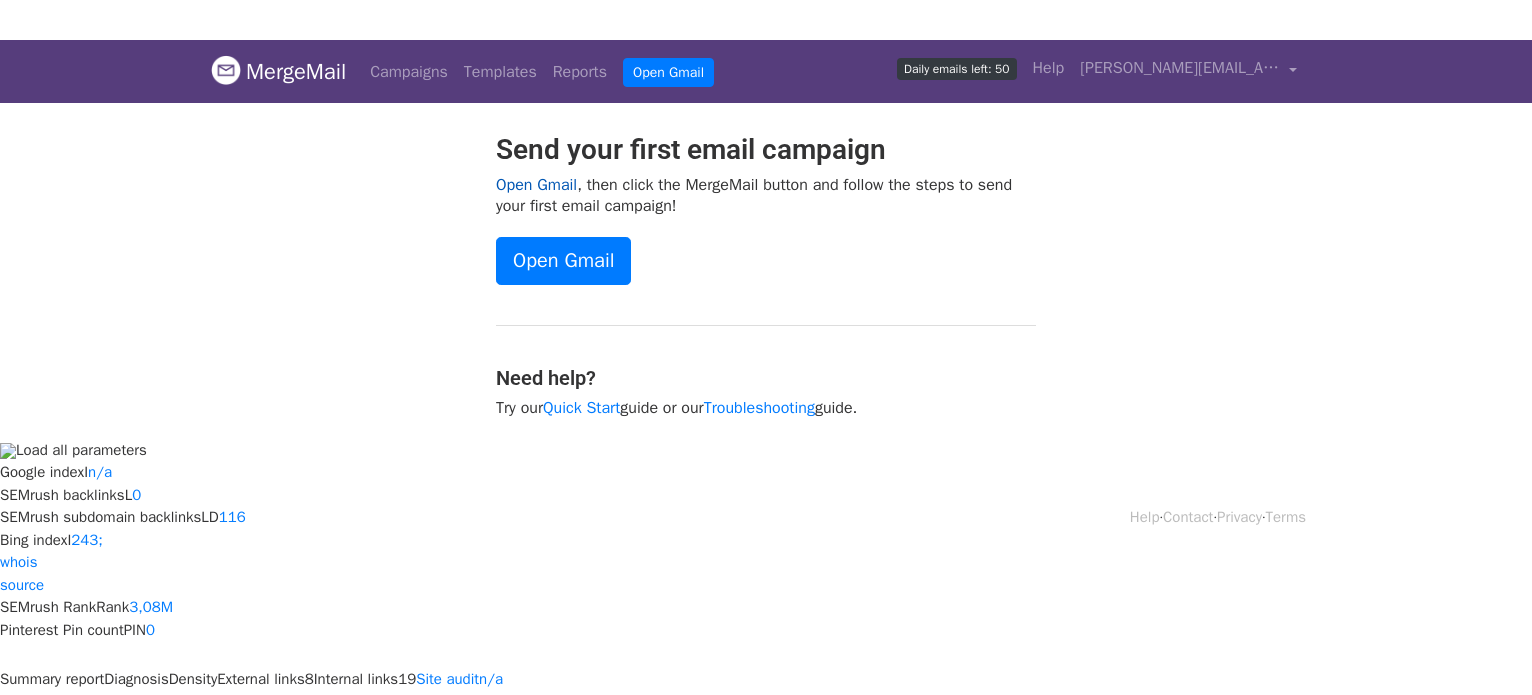click on "Open Gmail" at bounding box center [536, 185] 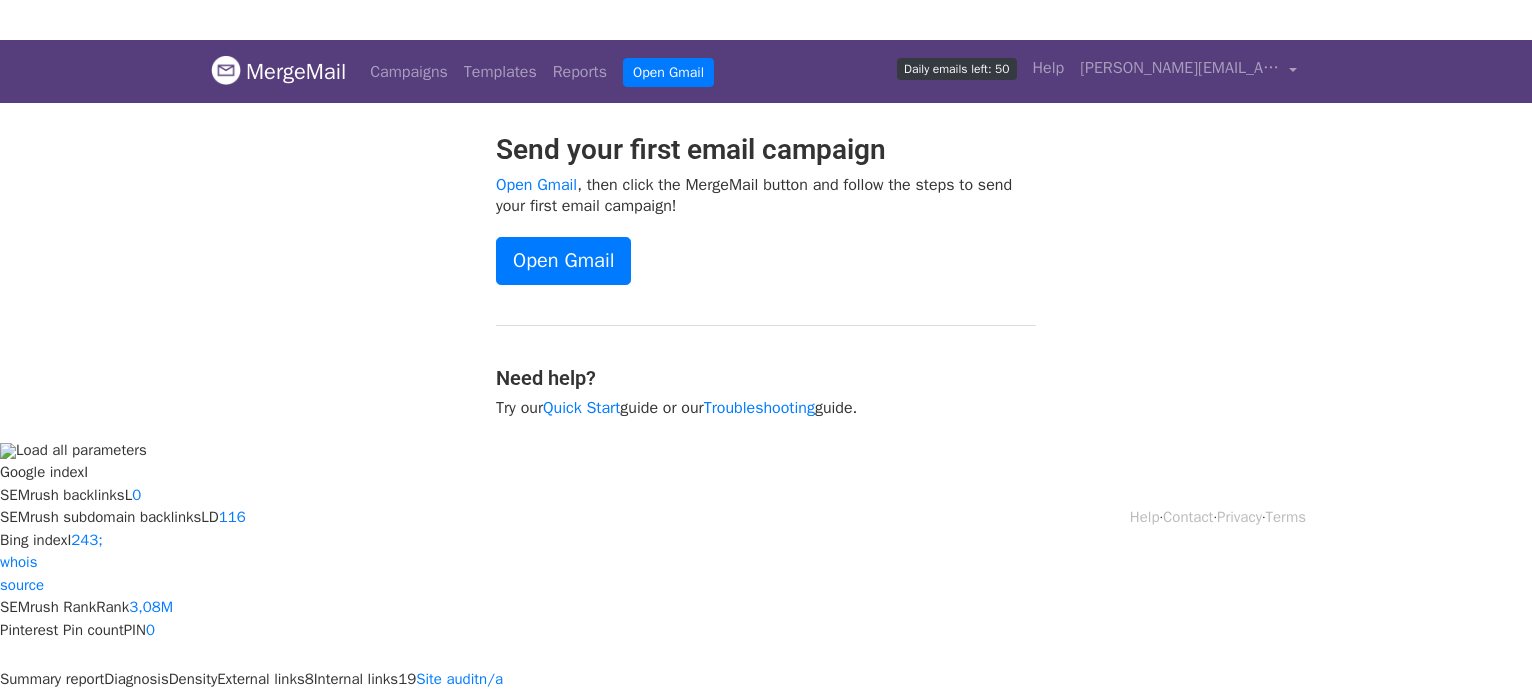 scroll, scrollTop: 0, scrollLeft: 0, axis: both 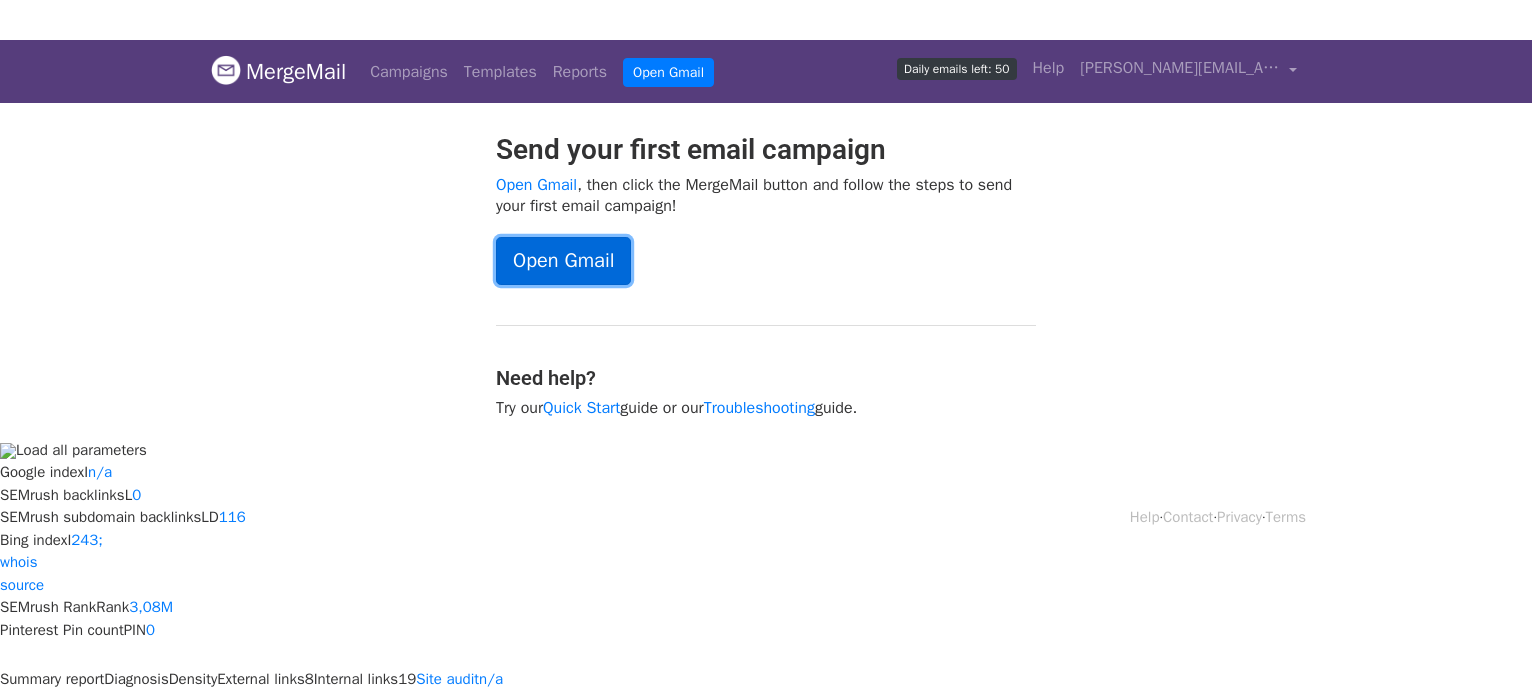 click on "Open Gmail" at bounding box center (563, 261) 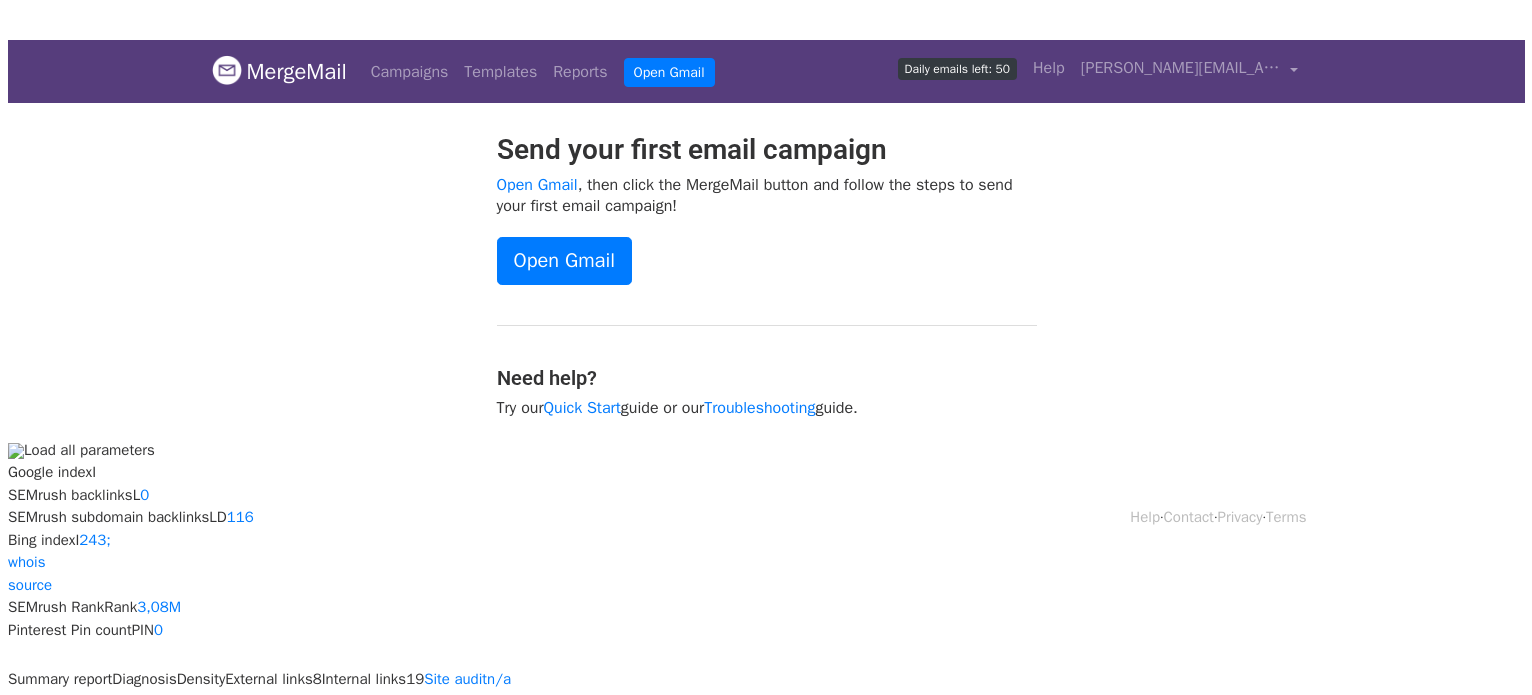 scroll, scrollTop: 0, scrollLeft: 0, axis: both 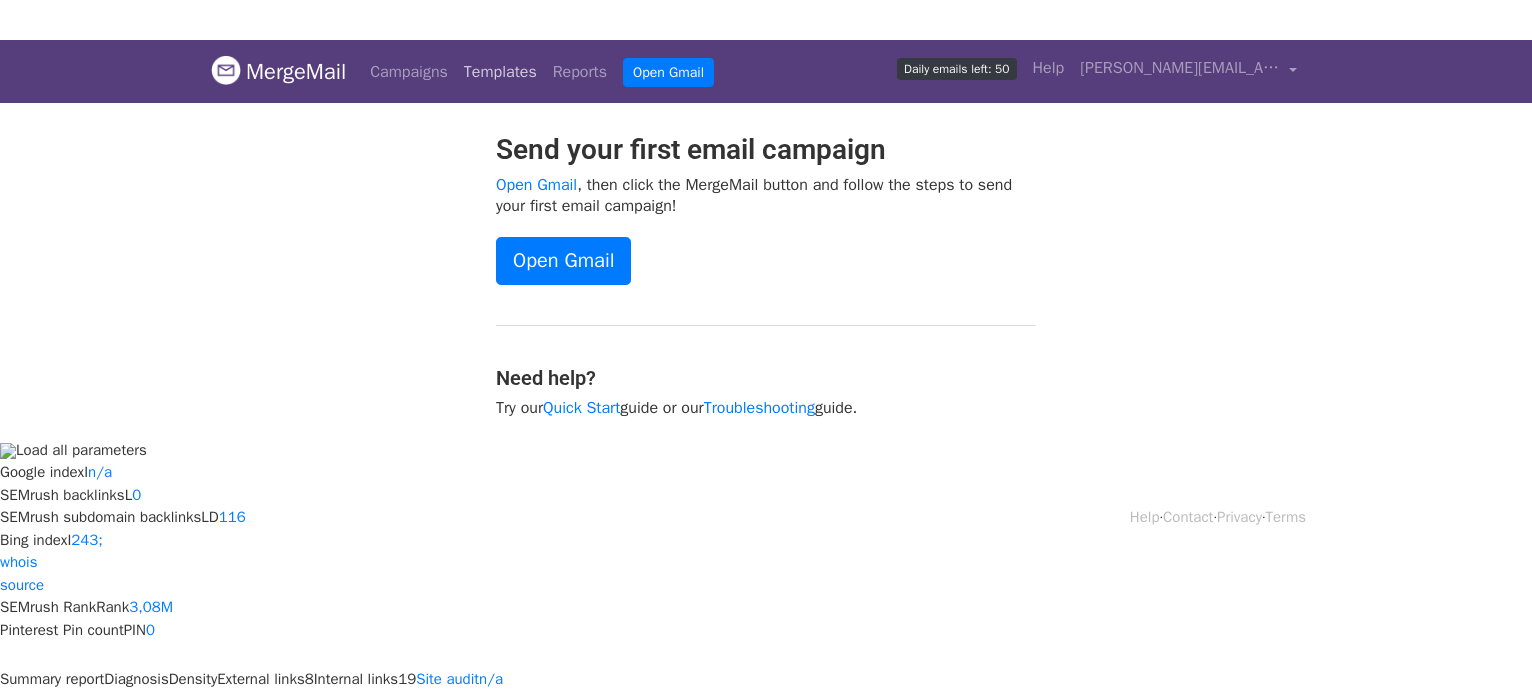 click on "Templates" at bounding box center (500, 72) 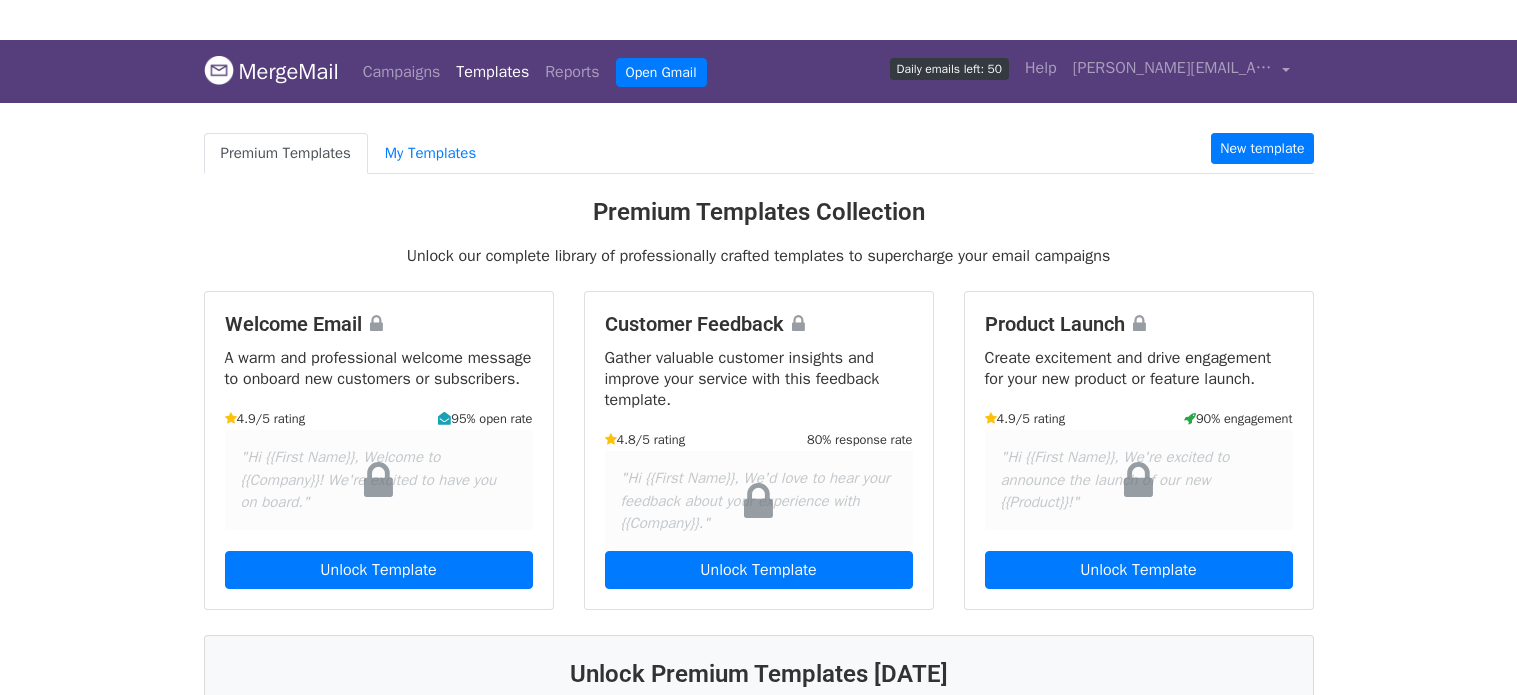 scroll, scrollTop: 0, scrollLeft: 0, axis: both 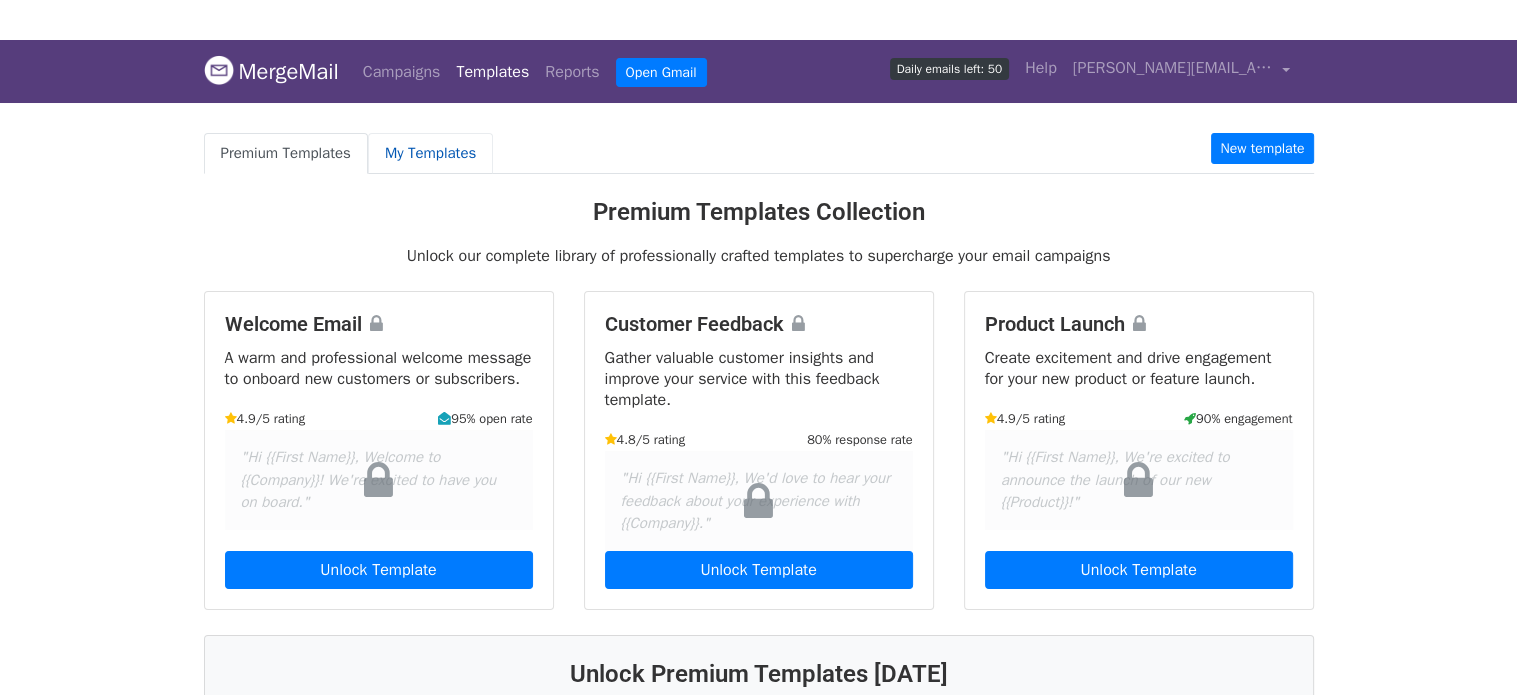 click on "My Templates" at bounding box center (430, 153) 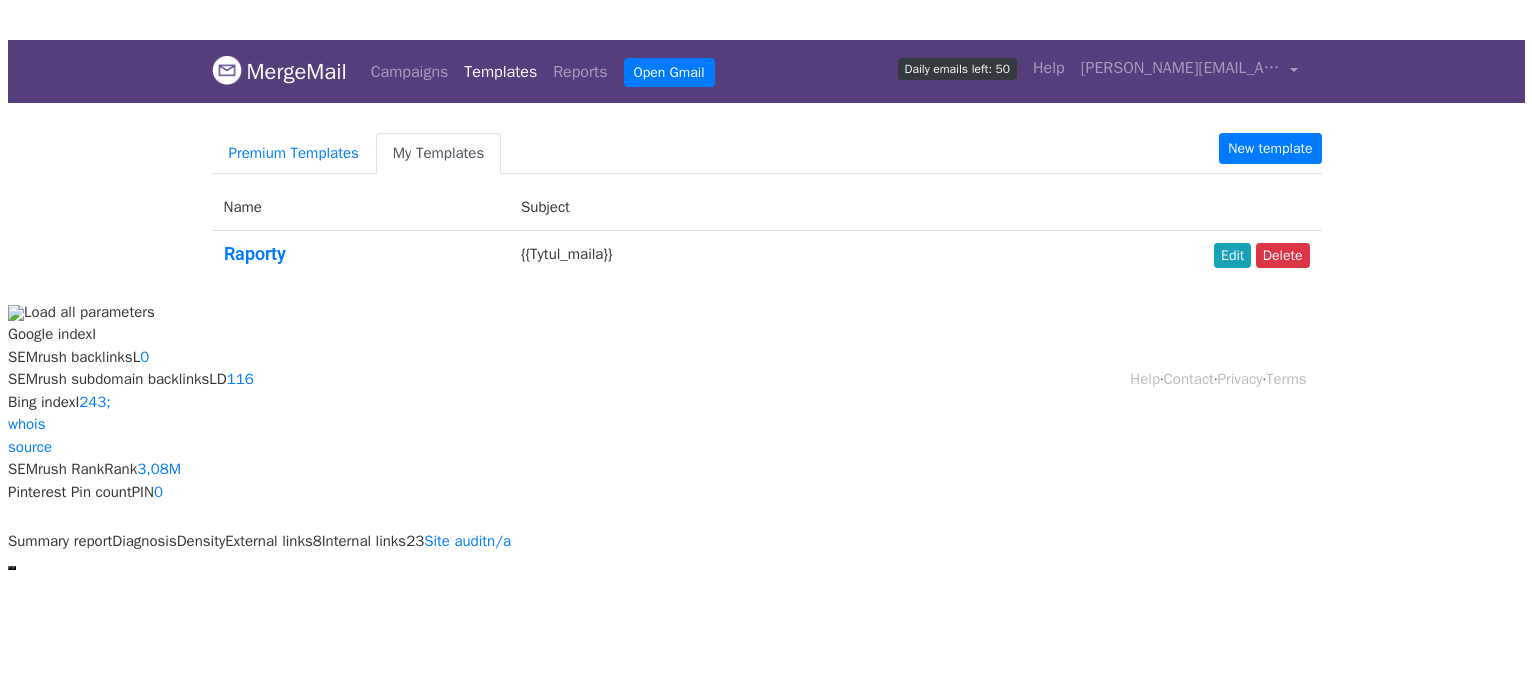 scroll, scrollTop: 0, scrollLeft: 0, axis: both 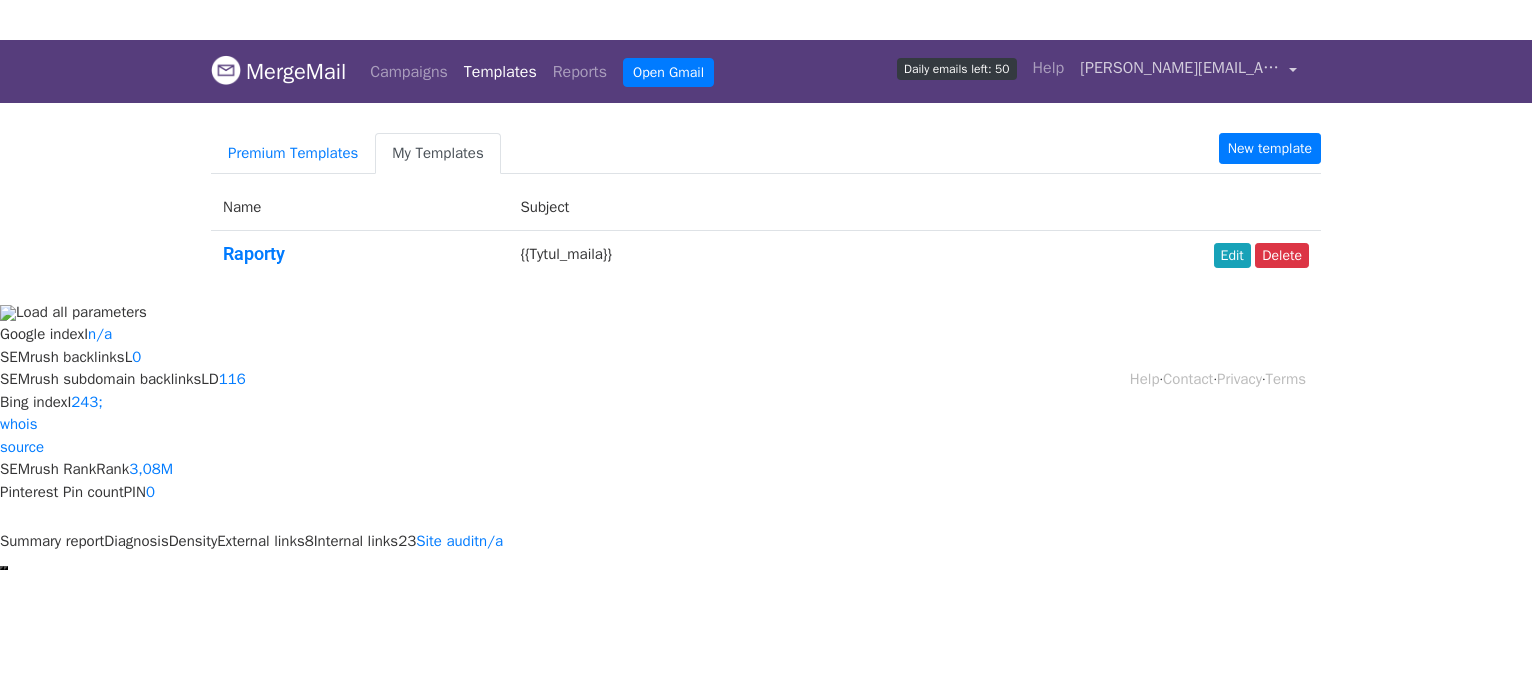 click on "[PERSON_NAME][EMAIL_ADDRESS][DOMAIN_NAME]" at bounding box center [1188, 71] 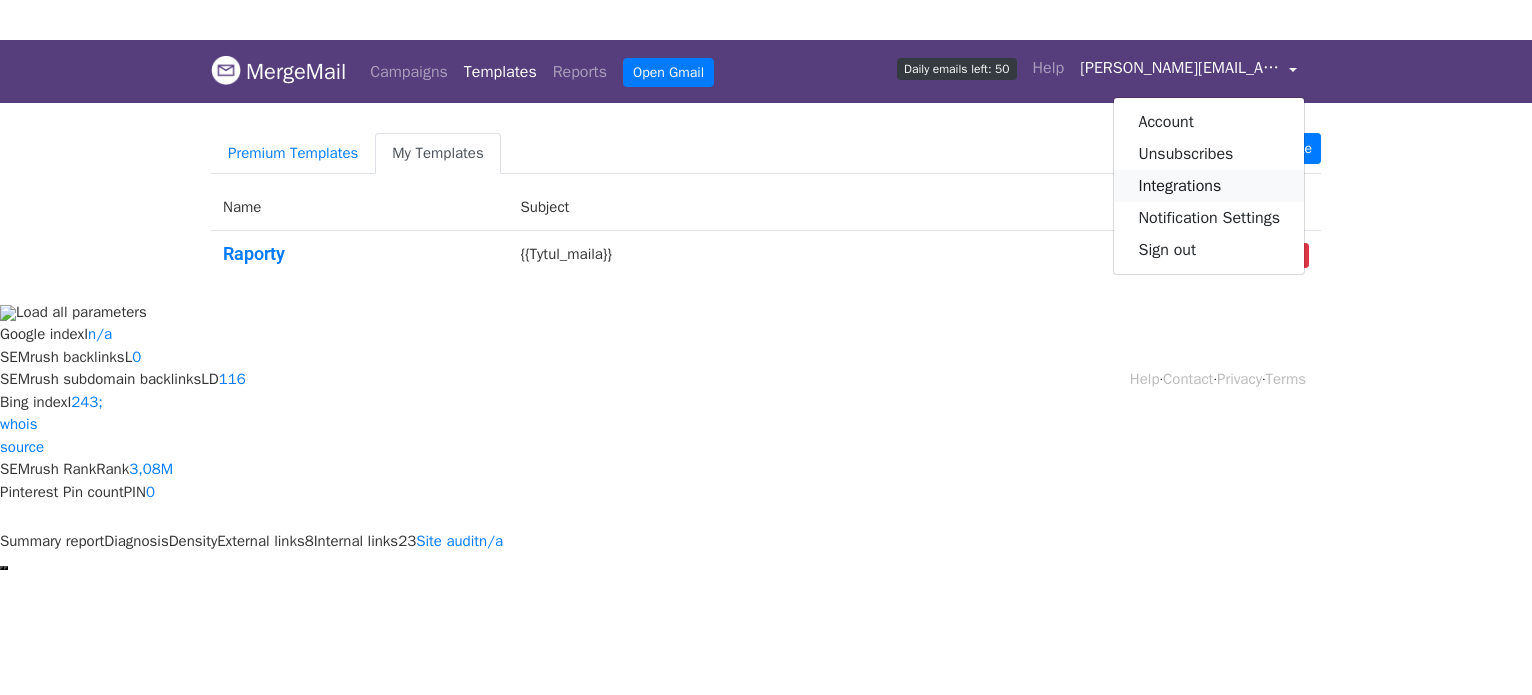 click on "Integrations" at bounding box center (1209, 186) 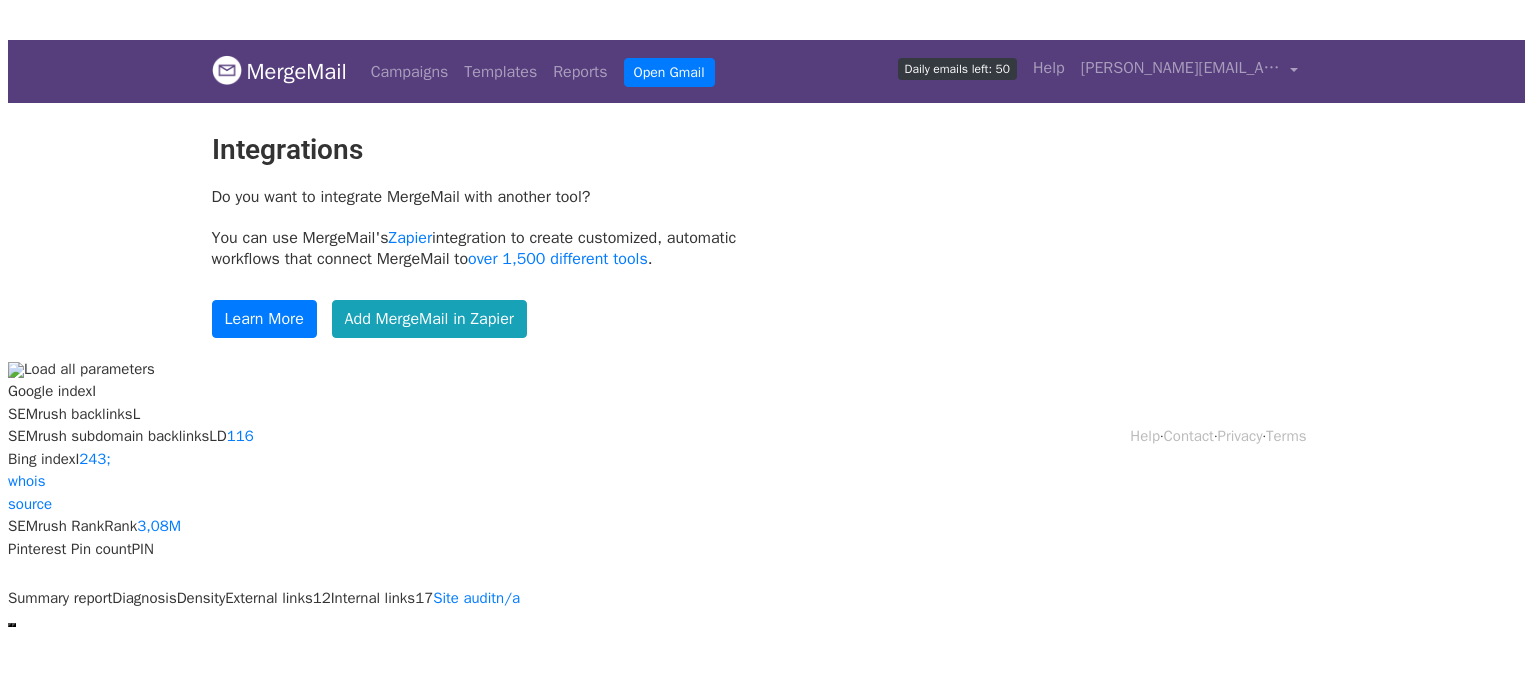 scroll, scrollTop: 0, scrollLeft: 0, axis: both 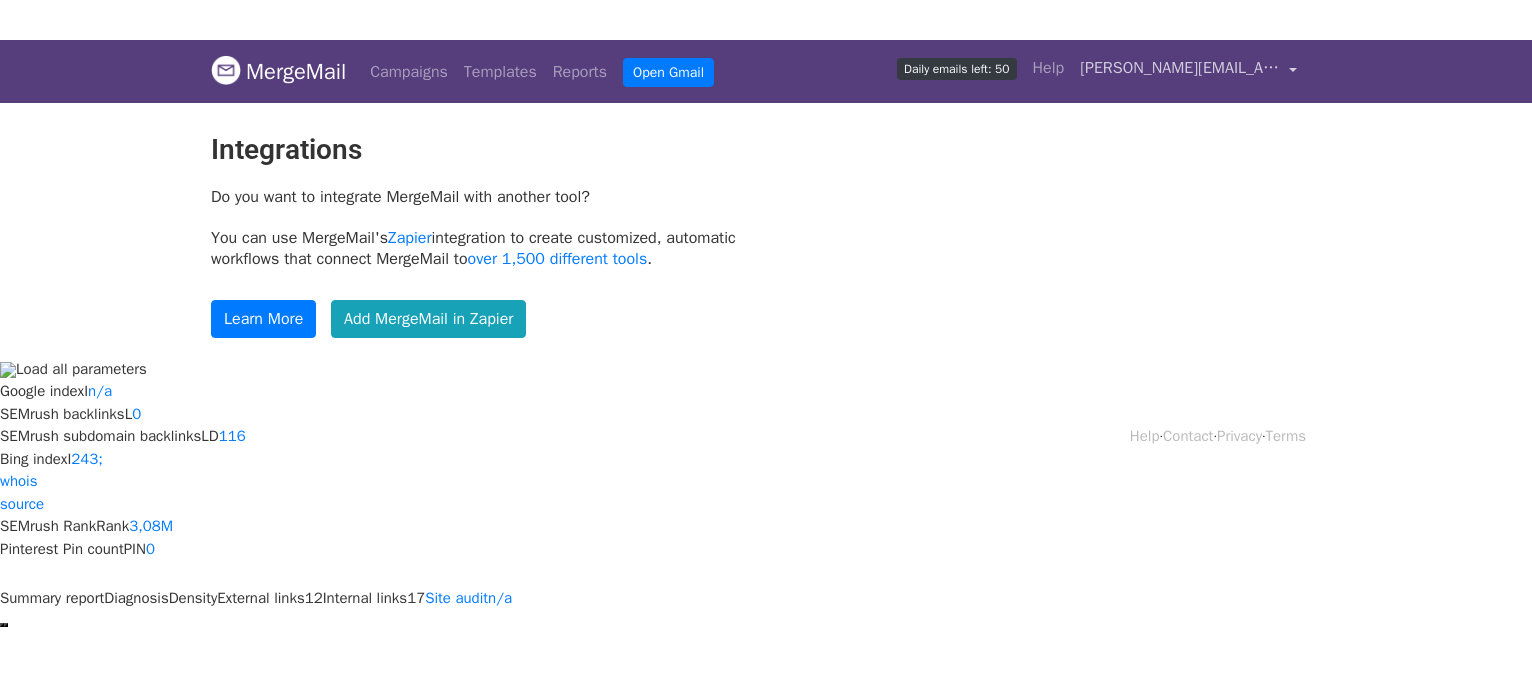click on "[PERSON_NAME][EMAIL_ADDRESS][DOMAIN_NAME]" at bounding box center (1180, 68) 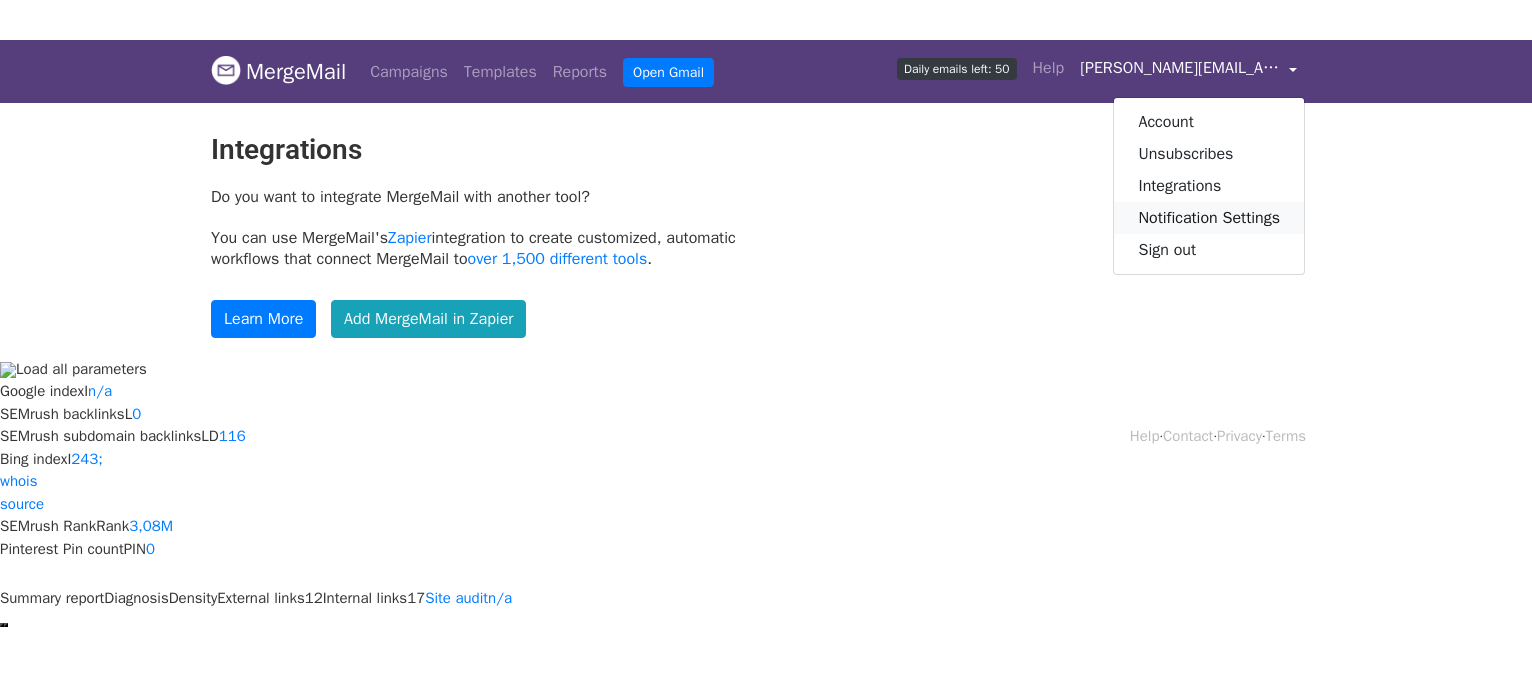 click on "Notification Settings" at bounding box center [1209, 218] 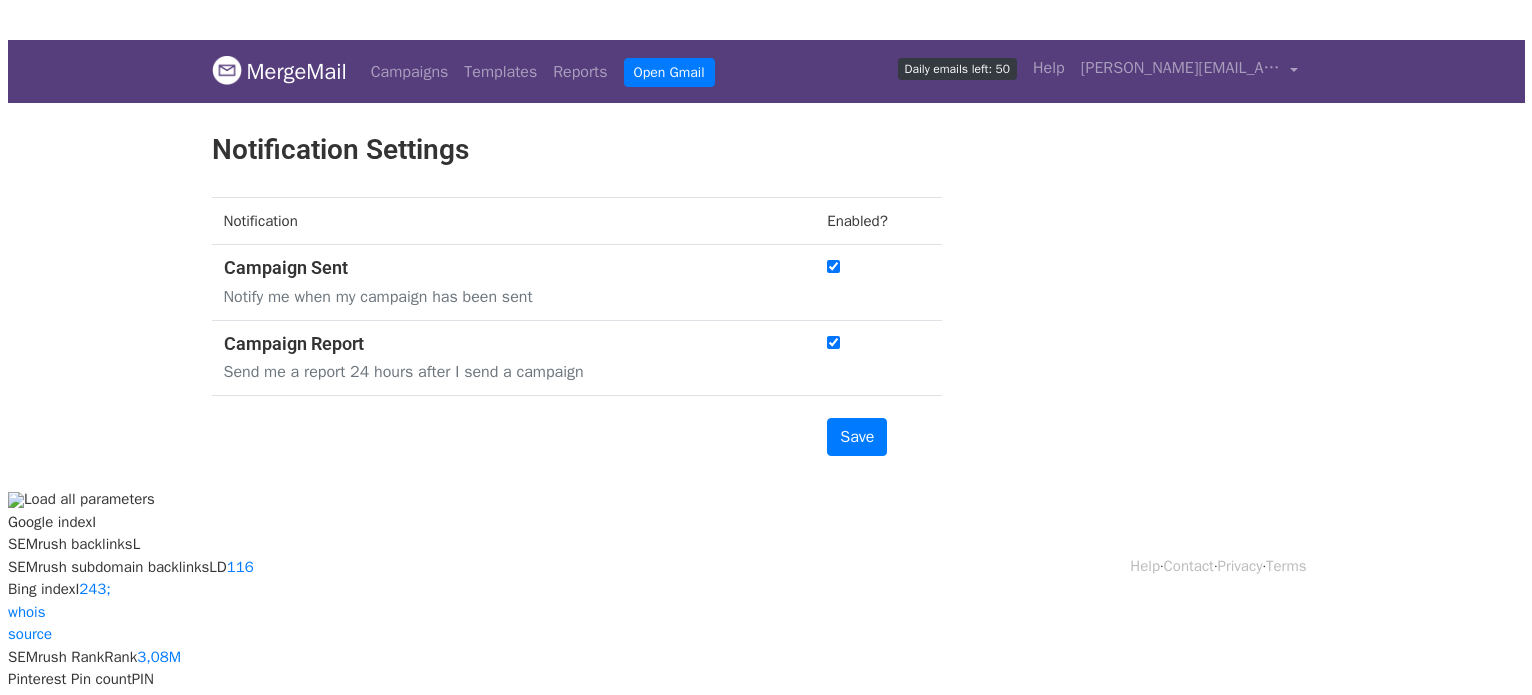 scroll, scrollTop: 0, scrollLeft: 0, axis: both 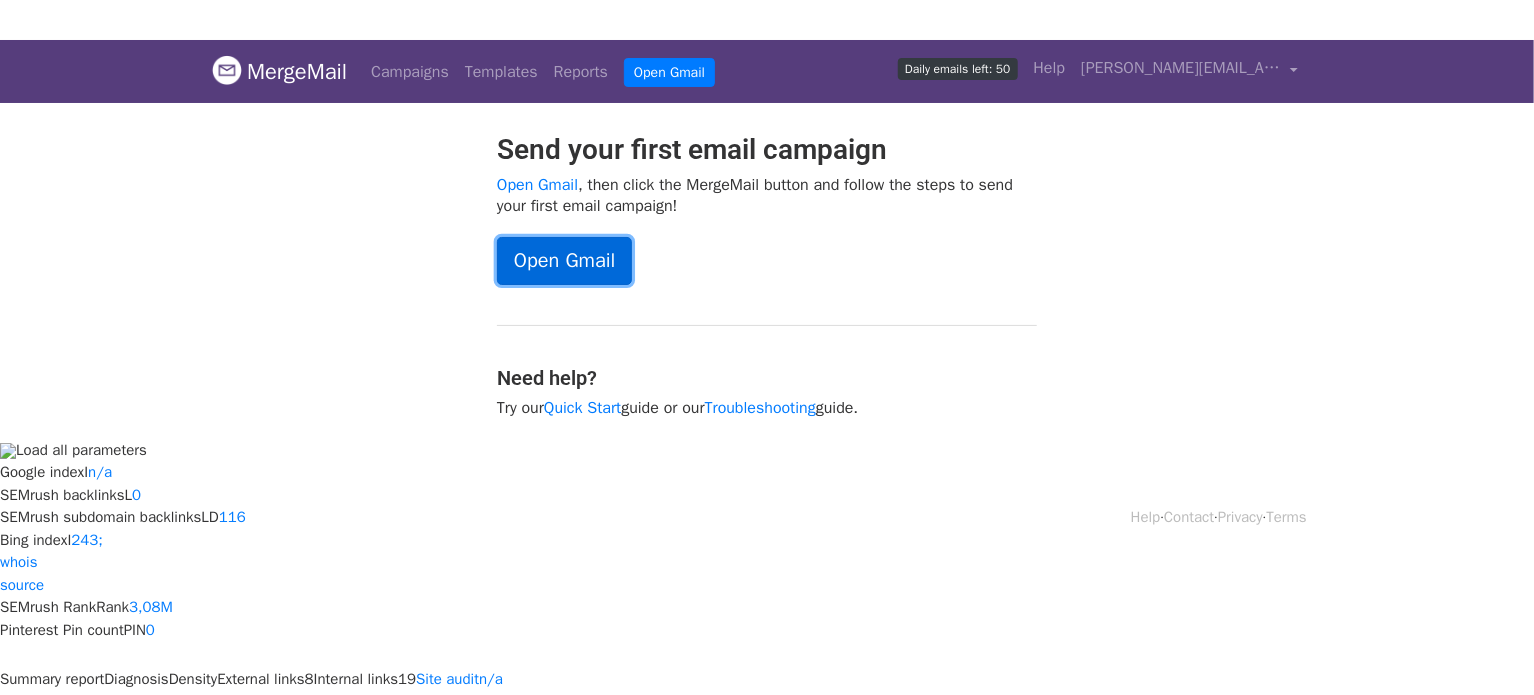 click on "Open Gmail" at bounding box center (564, 261) 